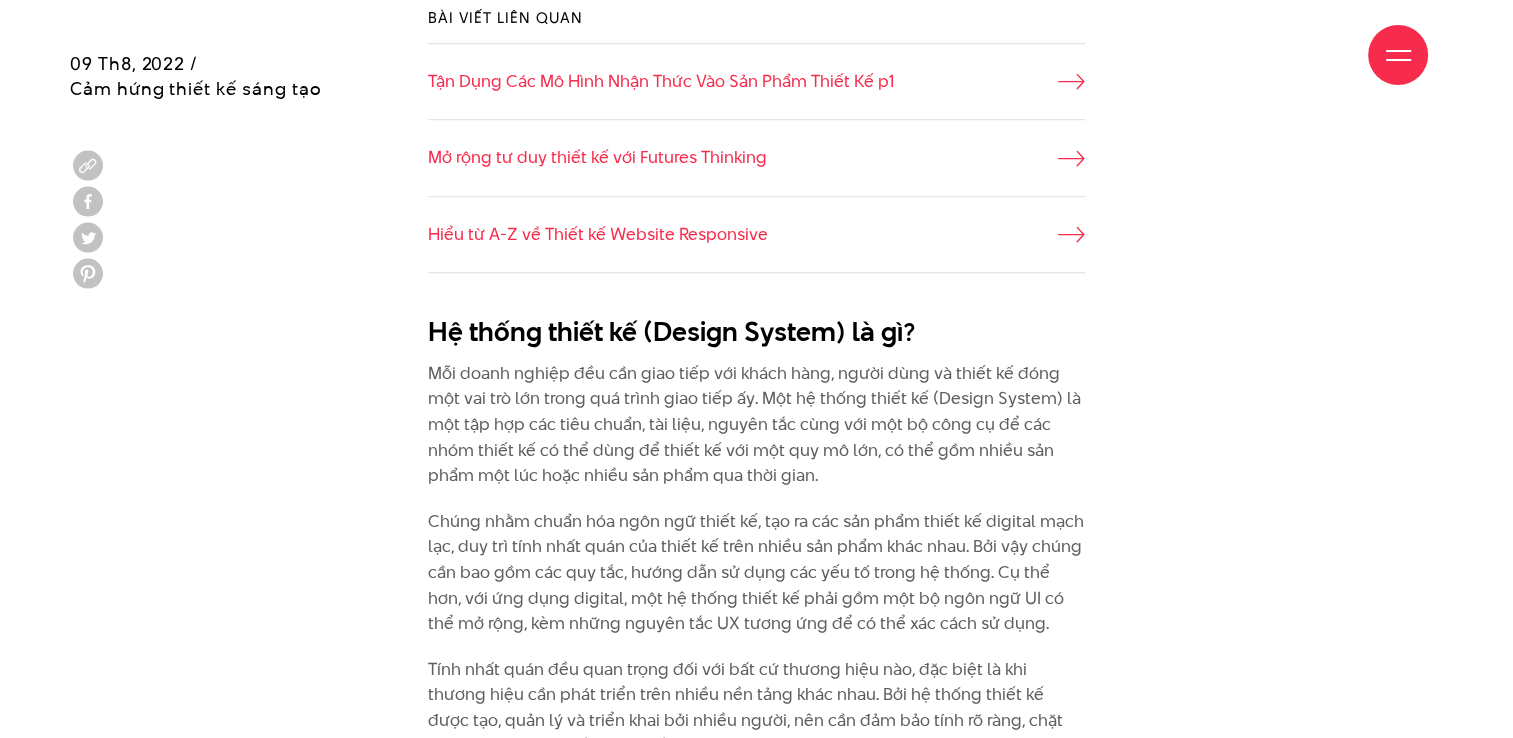 scroll, scrollTop: 1500, scrollLeft: 0, axis: vertical 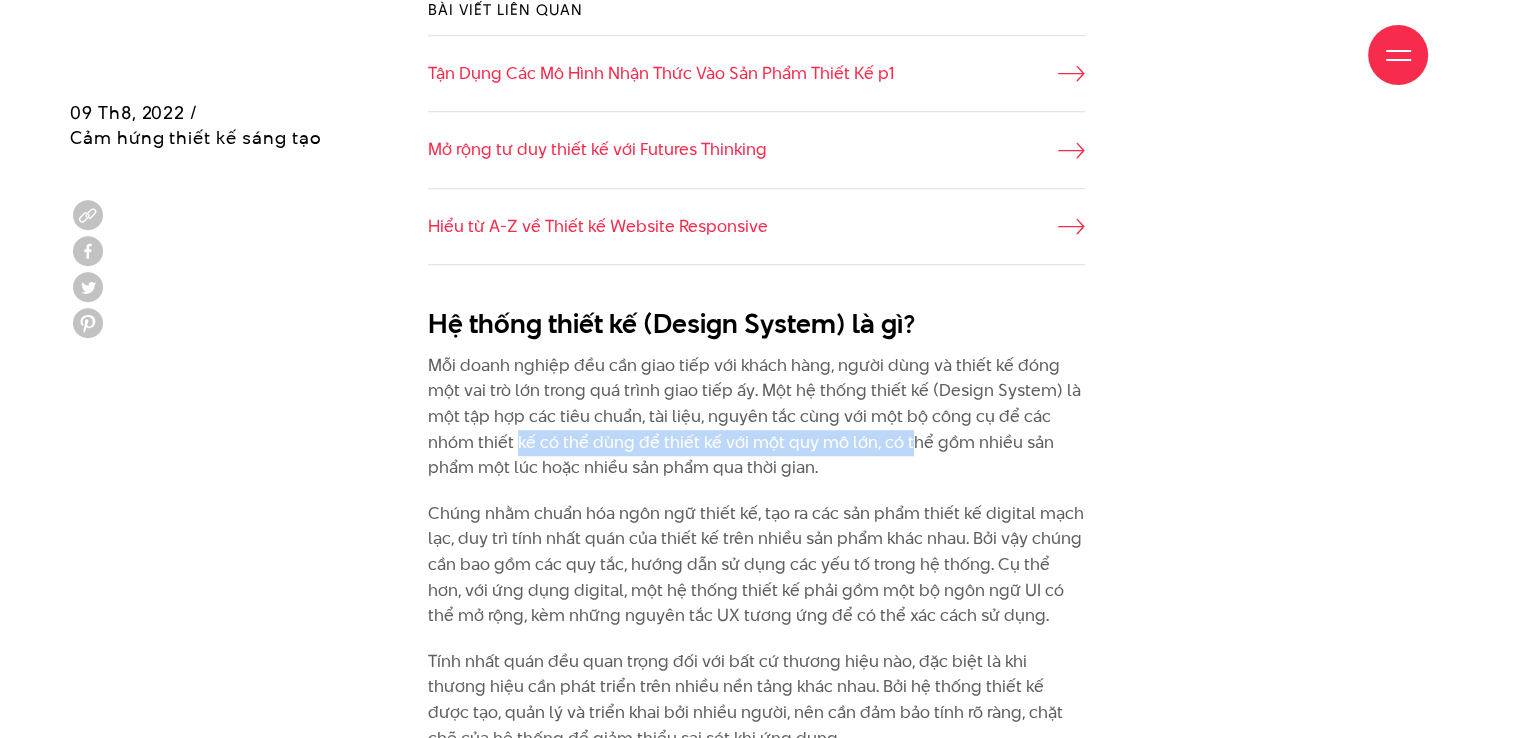 drag, startPoint x: 515, startPoint y: 402, endPoint x: 918, endPoint y: 402, distance: 403 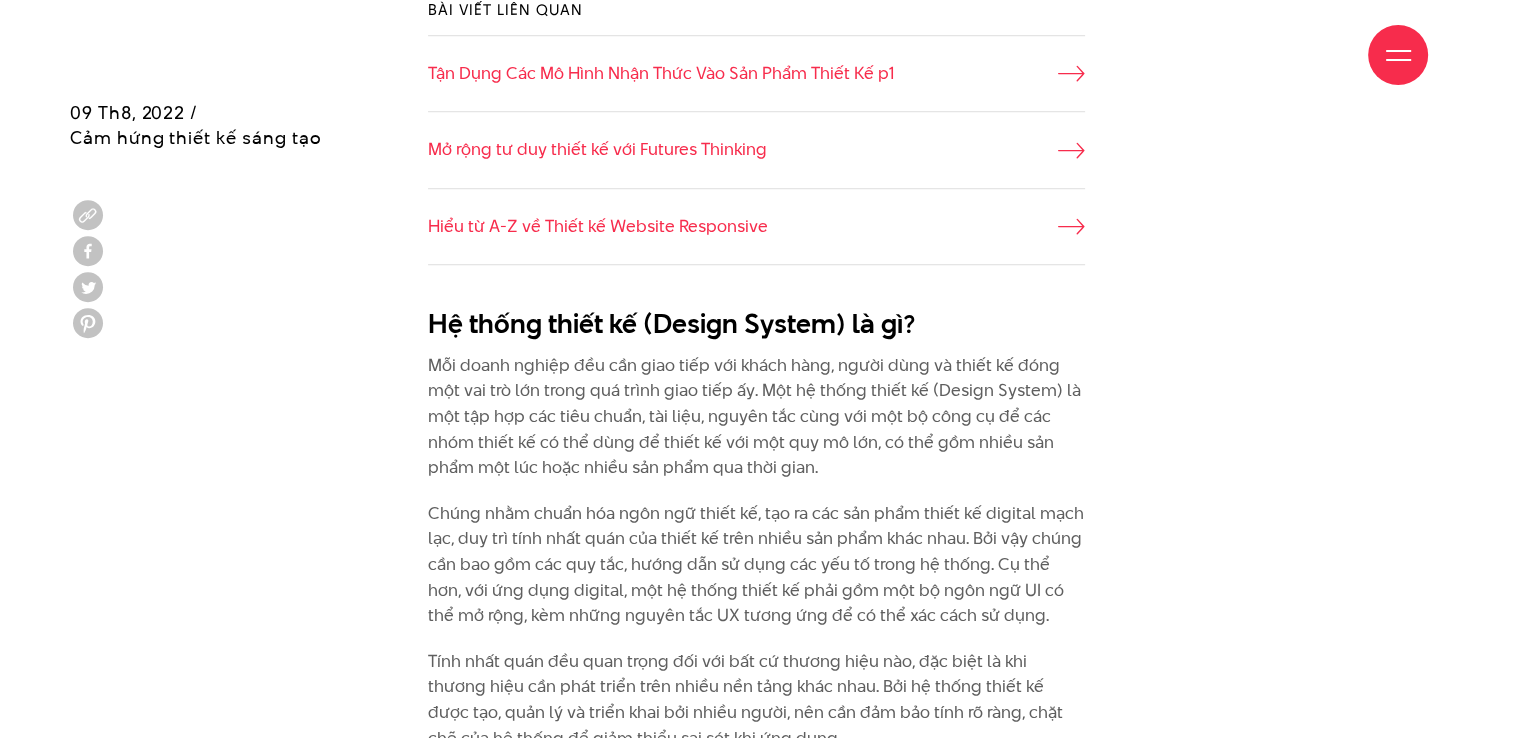 drag, startPoint x: 918, startPoint y: 402, endPoint x: 968, endPoint y: 403, distance: 50.01 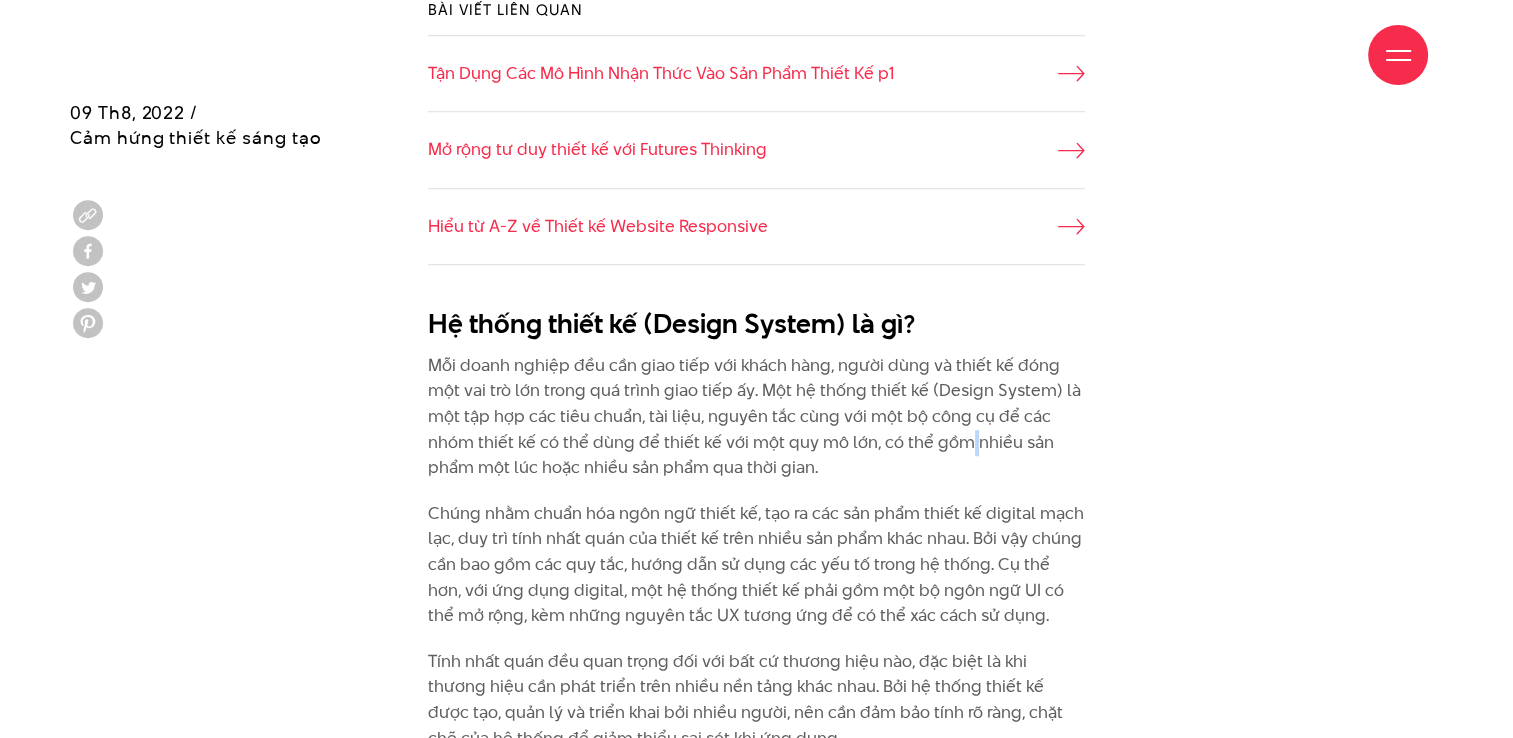 click on "Mỗi doanh nghiệp đều cần giao tiếp với khách hàng, người dùng và thiết kế đóng một vai trò lớn trong quá trình giao tiếp ấy. Một hệ thống thiết kế (Design System) là một tập hợp các tiêu chuẩn, tài liệu, nguyên tắc cùng với một bộ công cụ để các nhóm thiết kế có thể dùng để thiết kế với một quy mô lớn, có thể gồm nhiều sản phẩm một lúc hoặc nhiều sản phẩm qua thời gian." at bounding box center [756, 417] 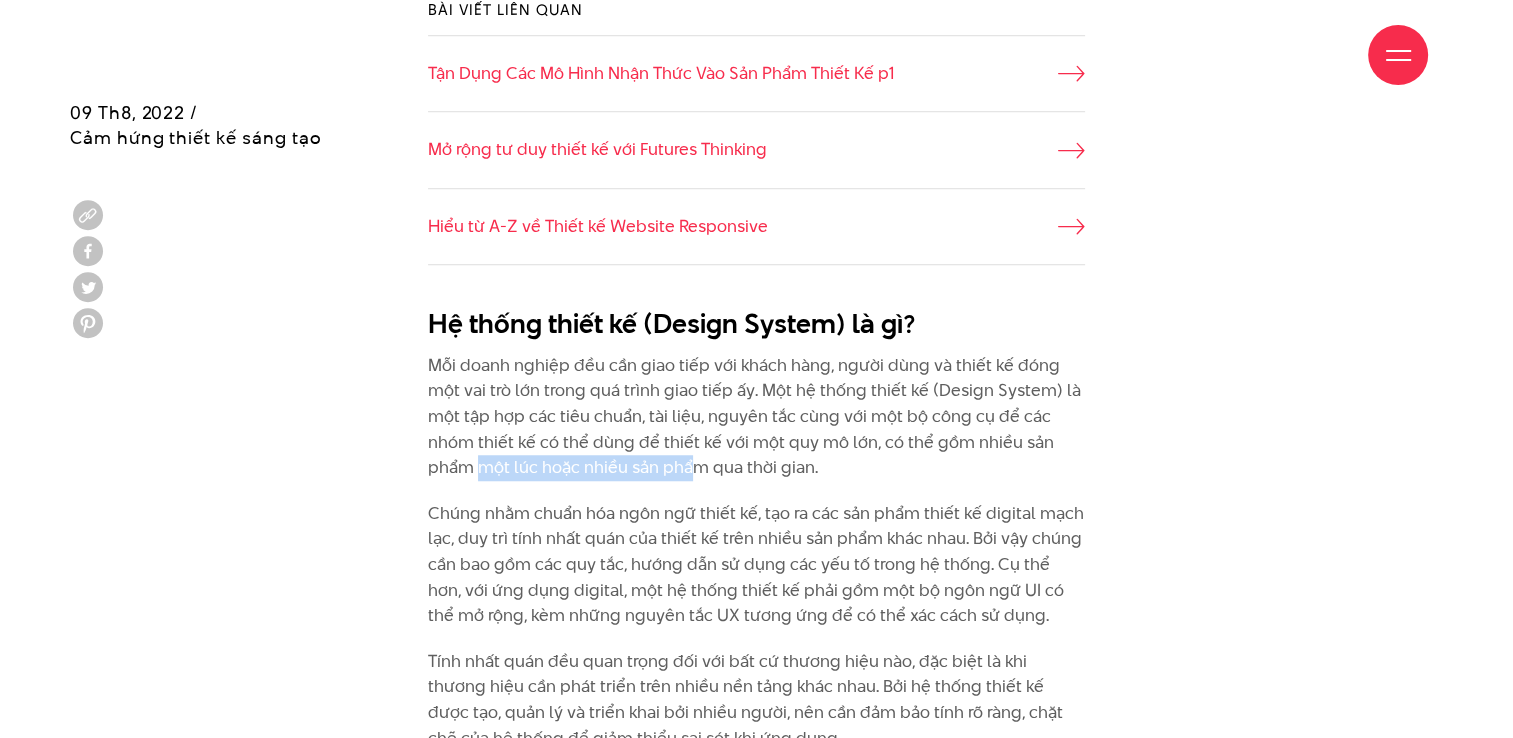 drag, startPoint x: 483, startPoint y: 426, endPoint x: 700, endPoint y: 421, distance: 217.0576 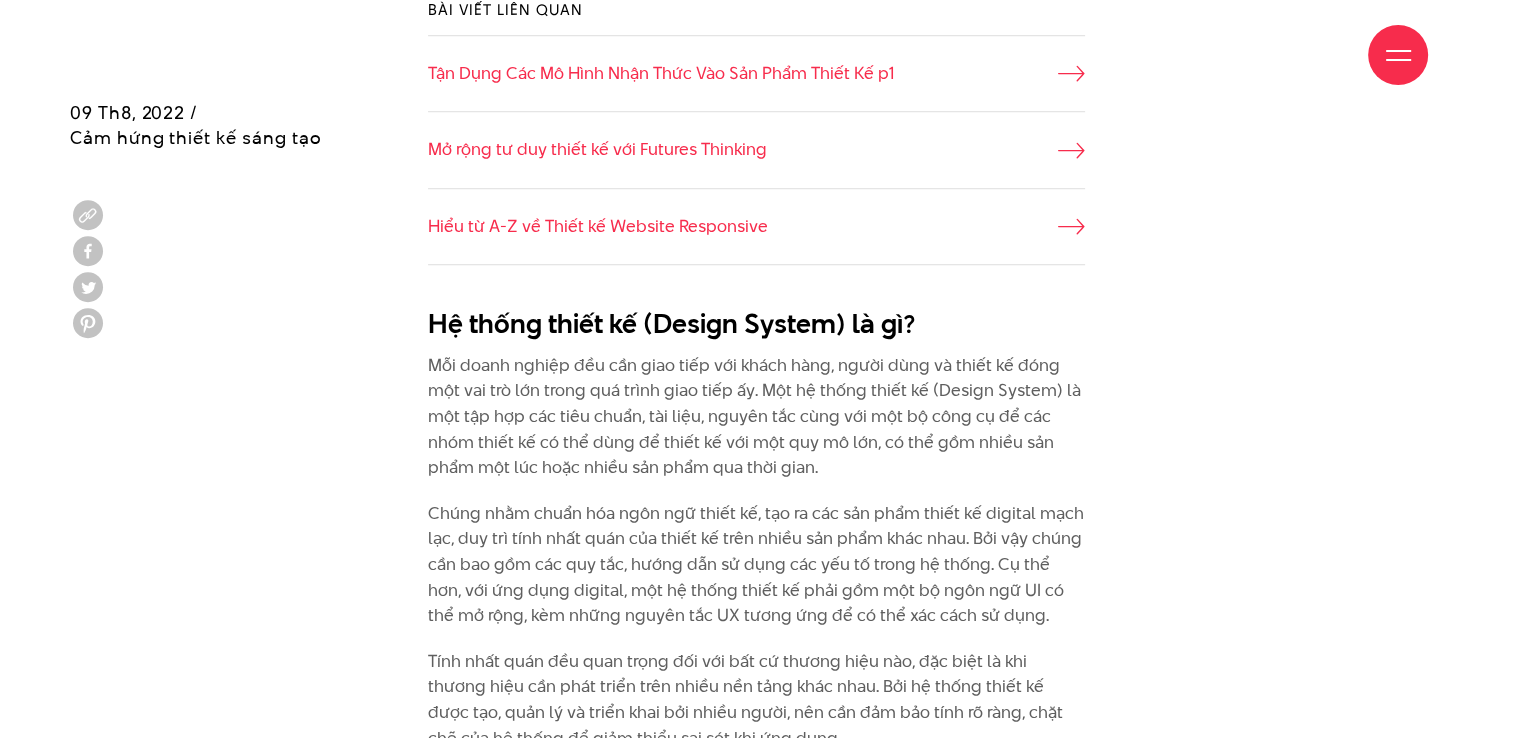 drag, startPoint x: 700, startPoint y: 421, endPoint x: 780, endPoint y: 423, distance: 80.024994 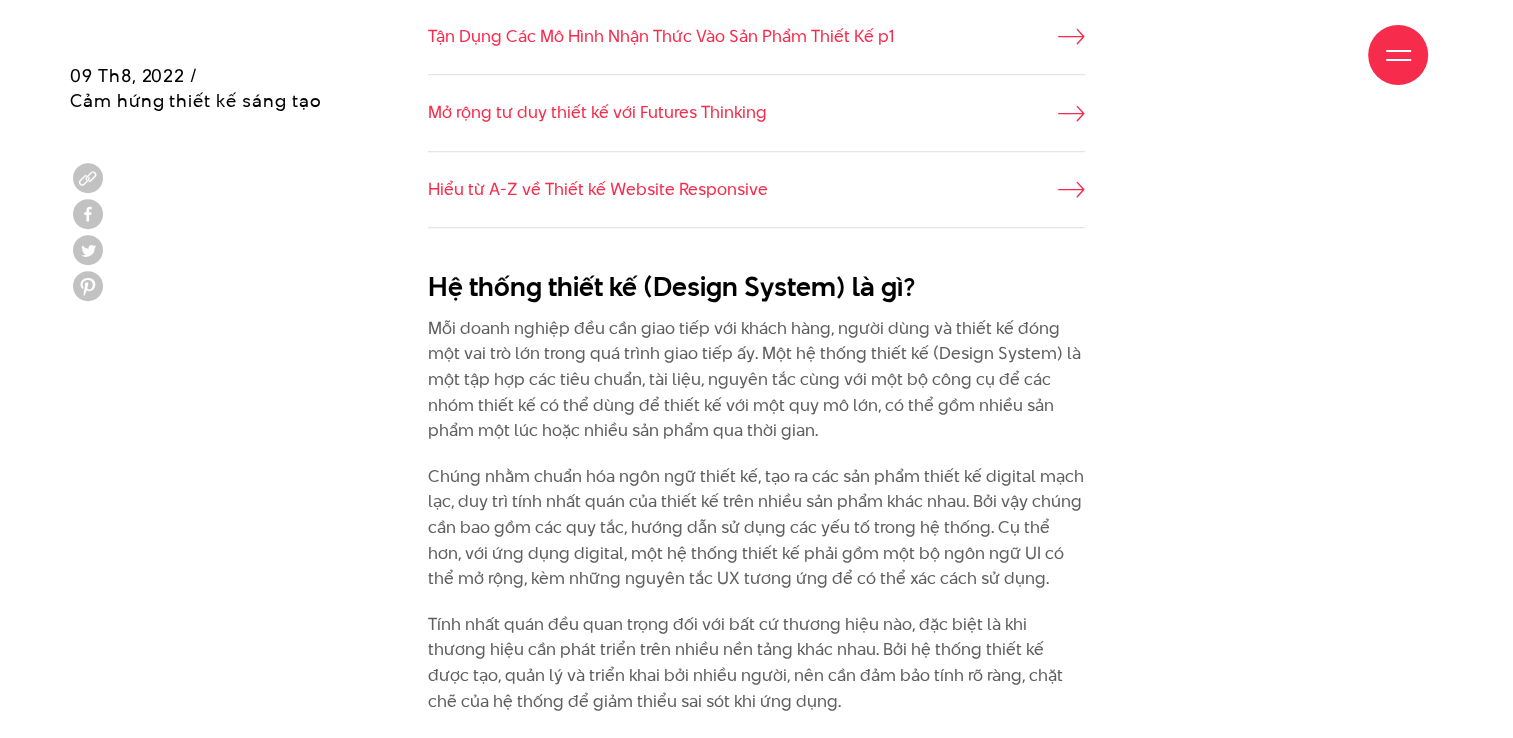 scroll, scrollTop: 1600, scrollLeft: 0, axis: vertical 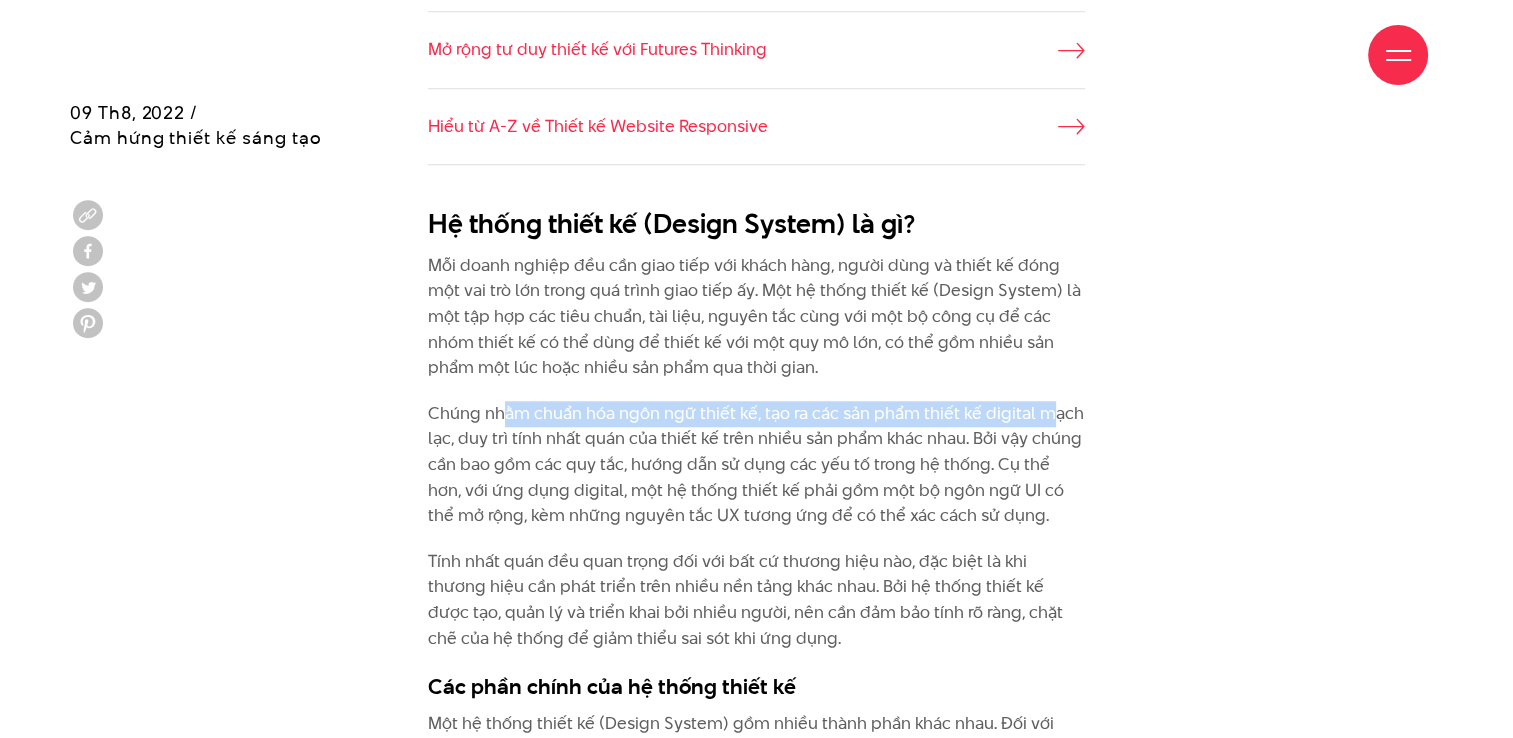 drag, startPoint x: 588, startPoint y: 374, endPoint x: 1056, endPoint y: 374, distance: 468 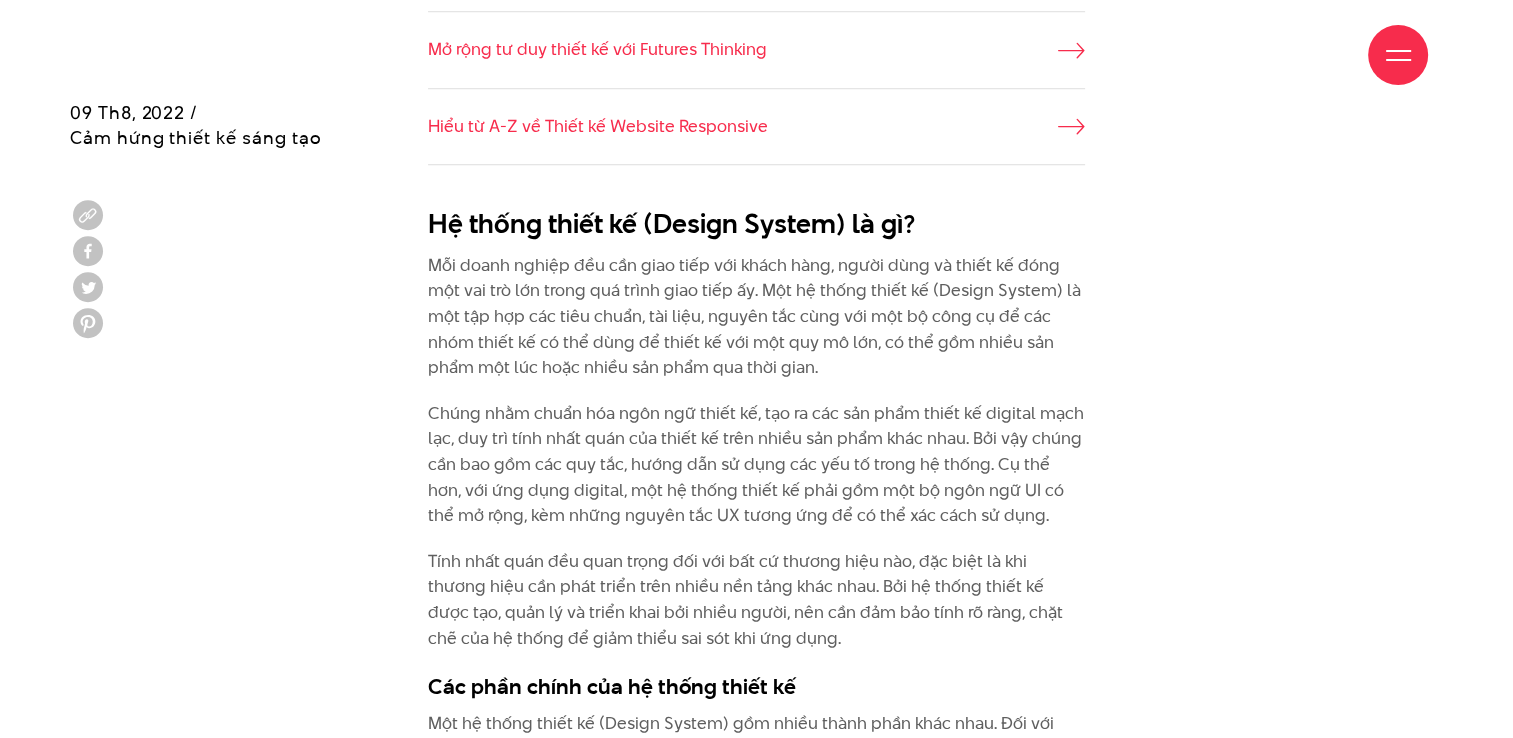 drag, startPoint x: 1056, startPoint y: 374, endPoint x: 1036, endPoint y: 444, distance: 72.8011 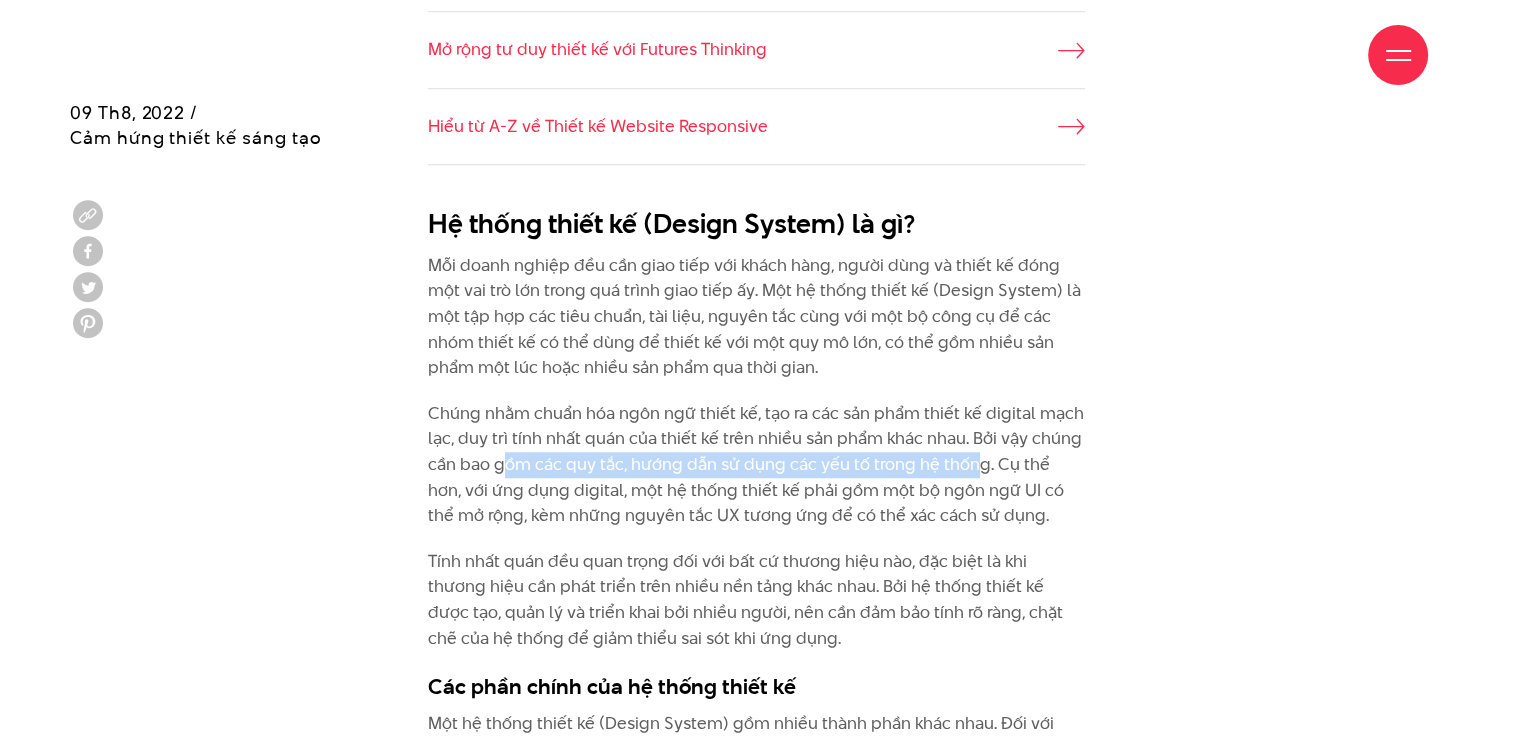 drag, startPoint x: 504, startPoint y: 423, endPoint x: 975, endPoint y: 417, distance: 471.0382 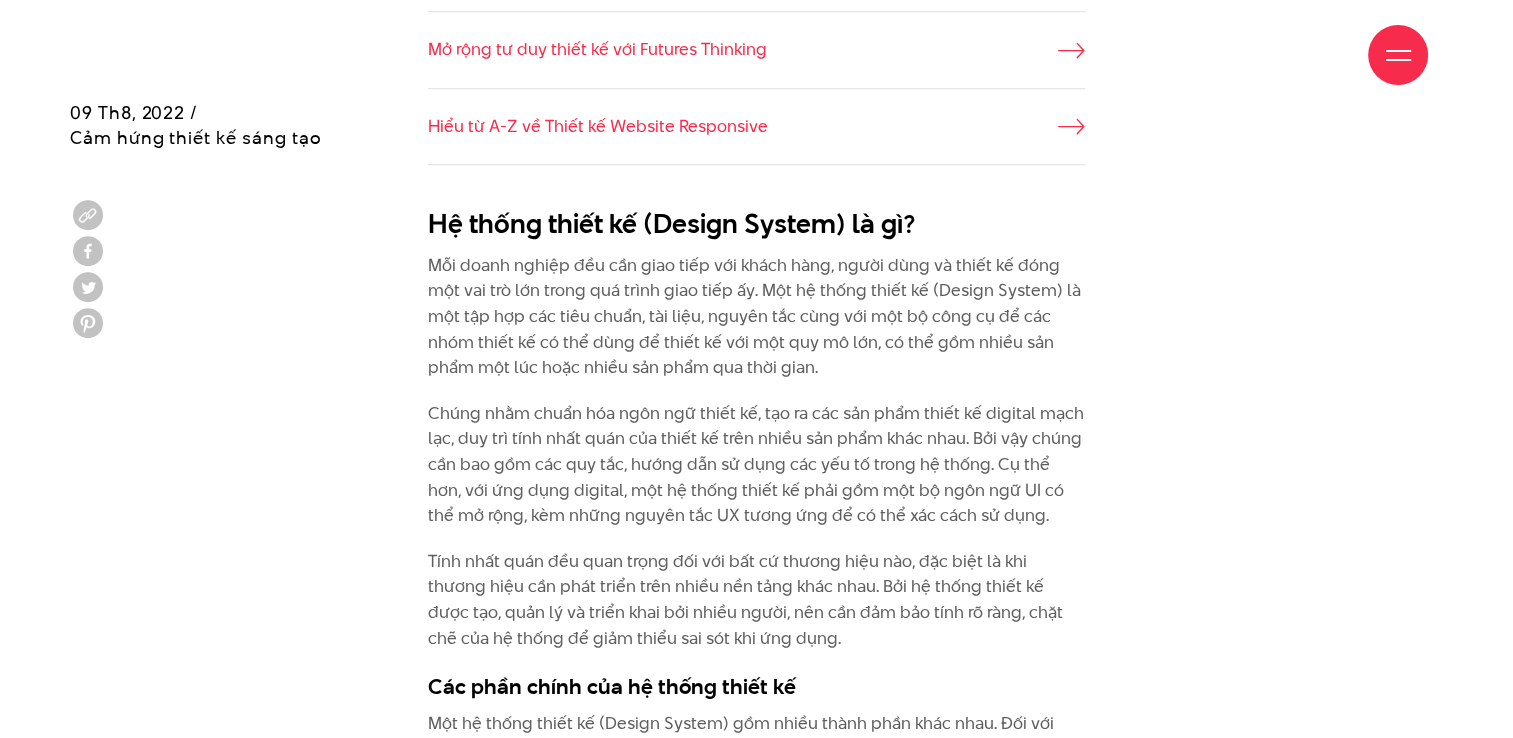 drag, startPoint x: 975, startPoint y: 417, endPoint x: 1004, endPoint y: 422, distance: 29.427877 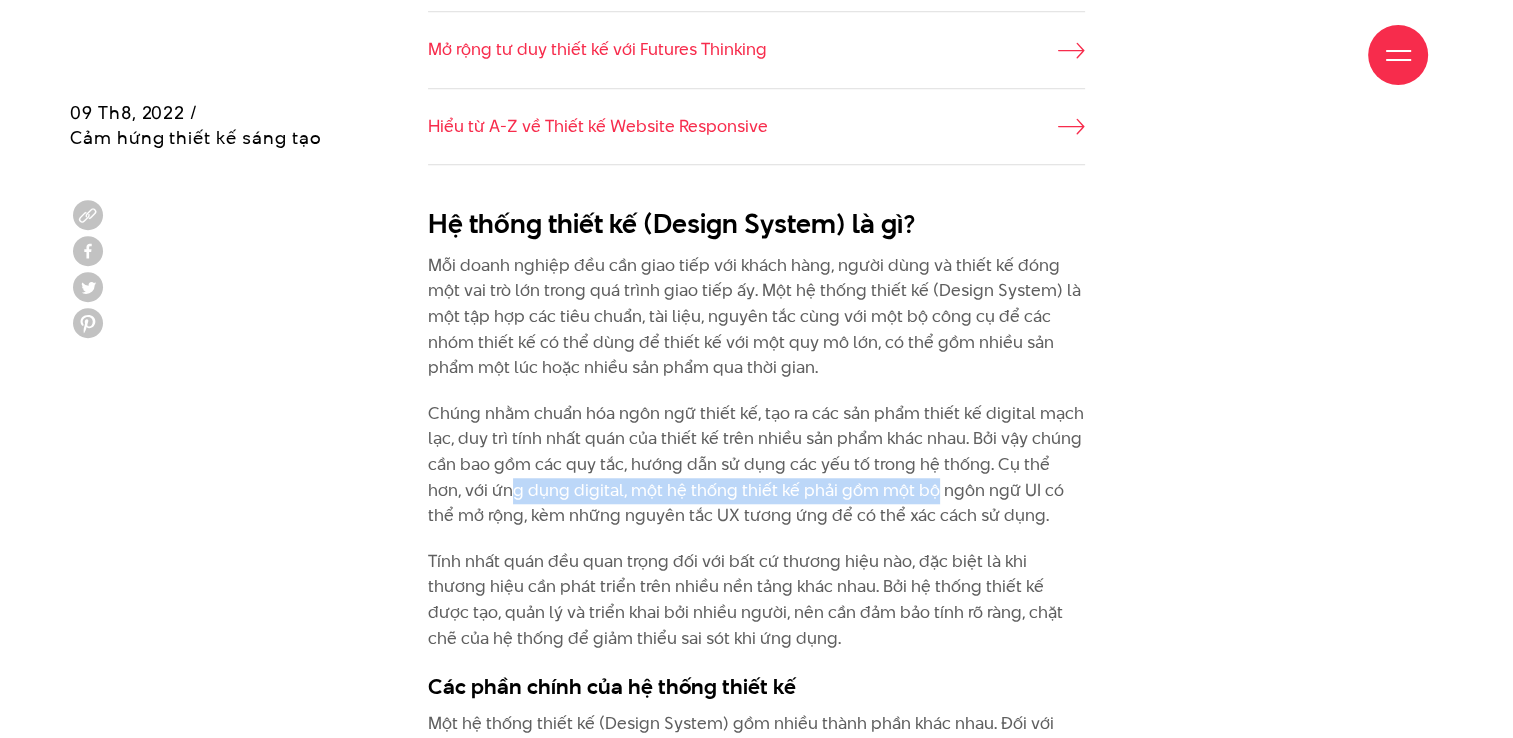 drag, startPoint x: 474, startPoint y: 446, endPoint x: 896, endPoint y: 445, distance: 422.0012 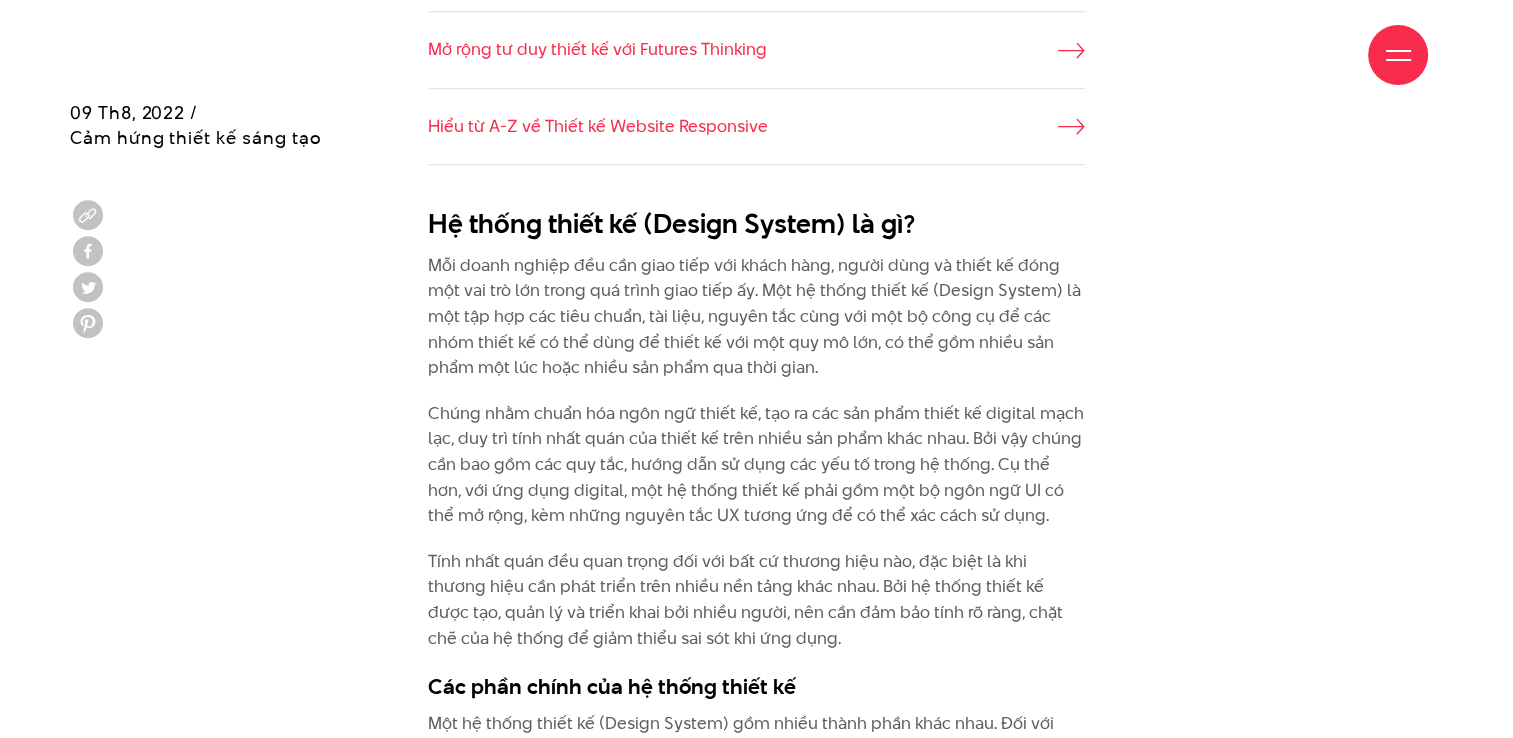 drag, startPoint x: 896, startPoint y: 445, endPoint x: 916, endPoint y: 457, distance: 23.323807 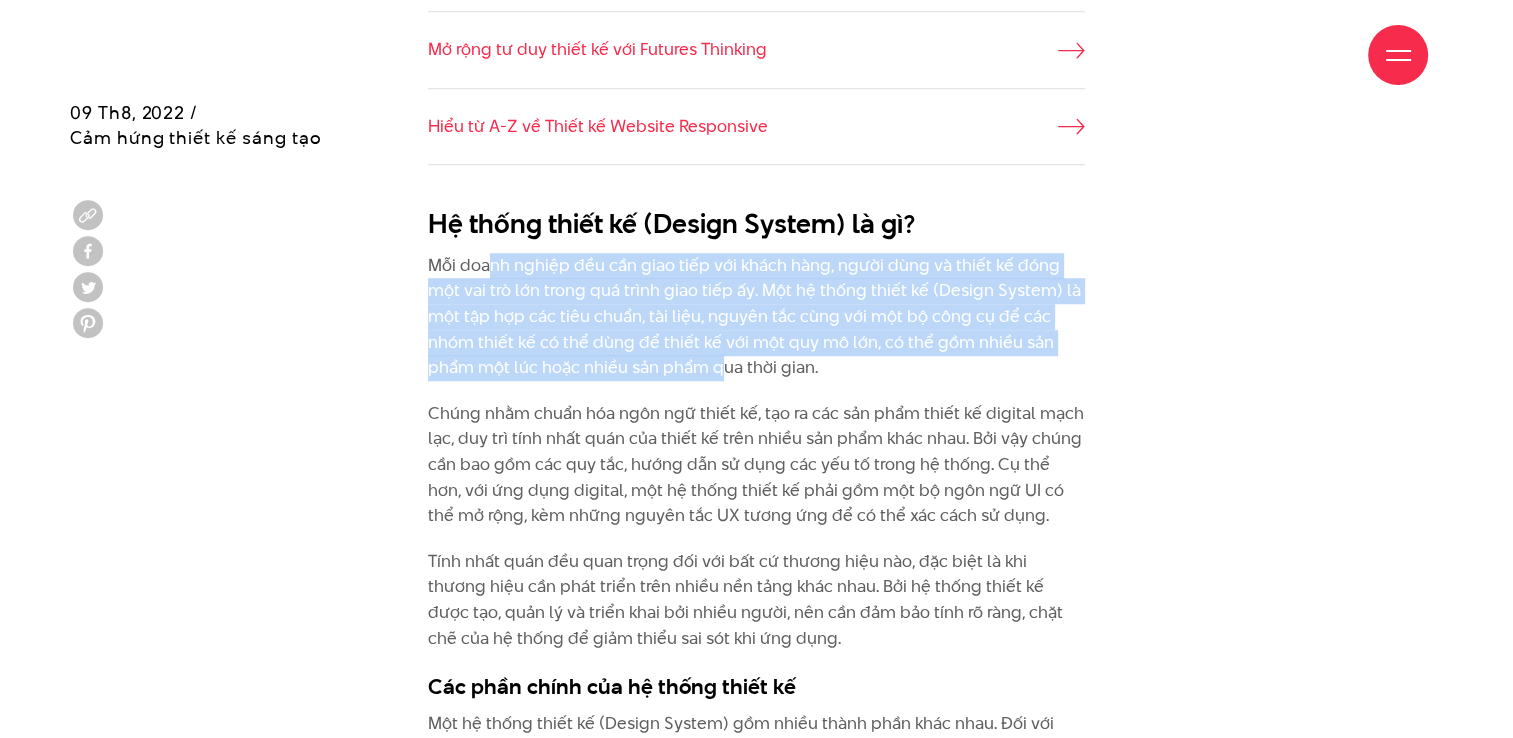 drag, startPoint x: 513, startPoint y: 226, endPoint x: 725, endPoint y: 326, distance: 234.40137 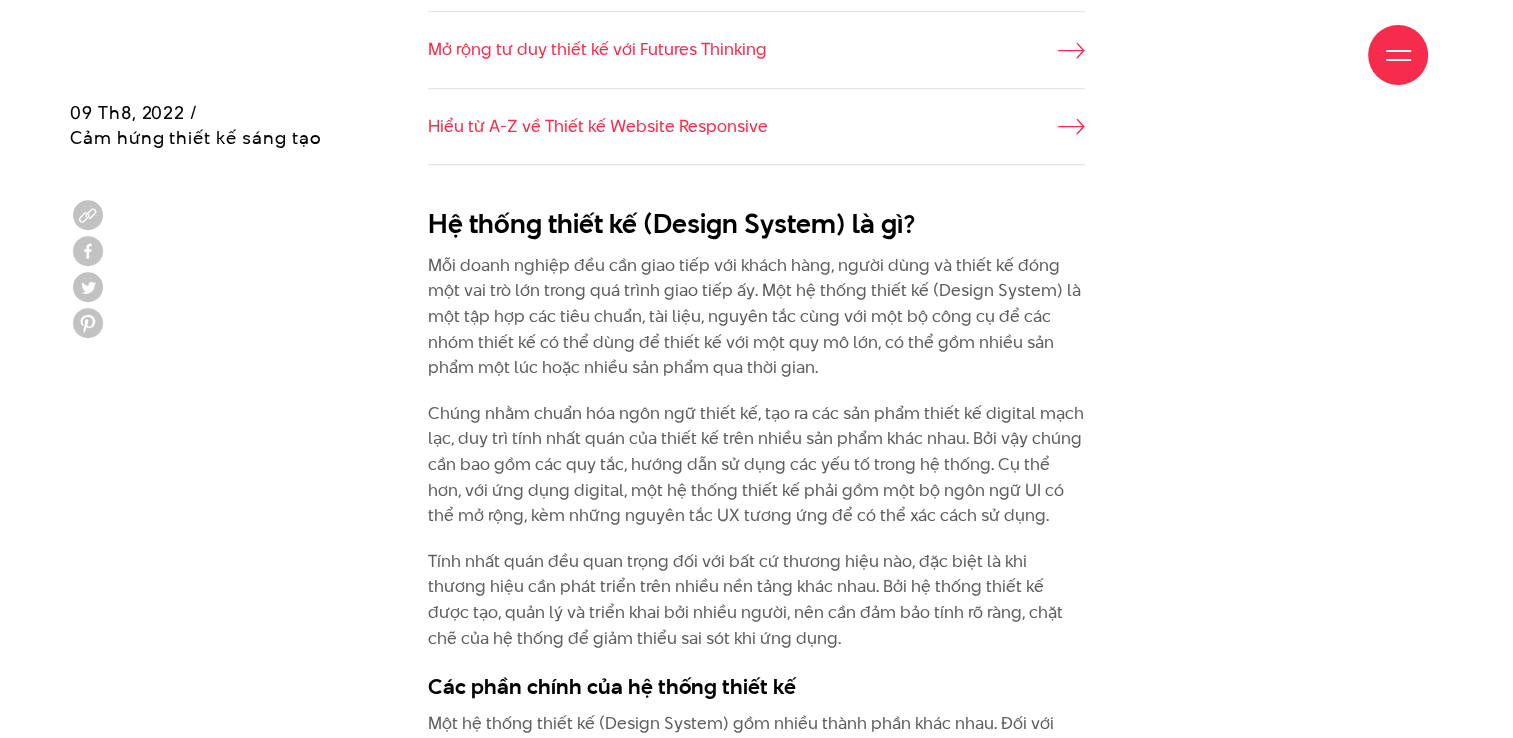 drag, startPoint x: 725, startPoint y: 326, endPoint x: 775, endPoint y: 328, distance: 50.039986 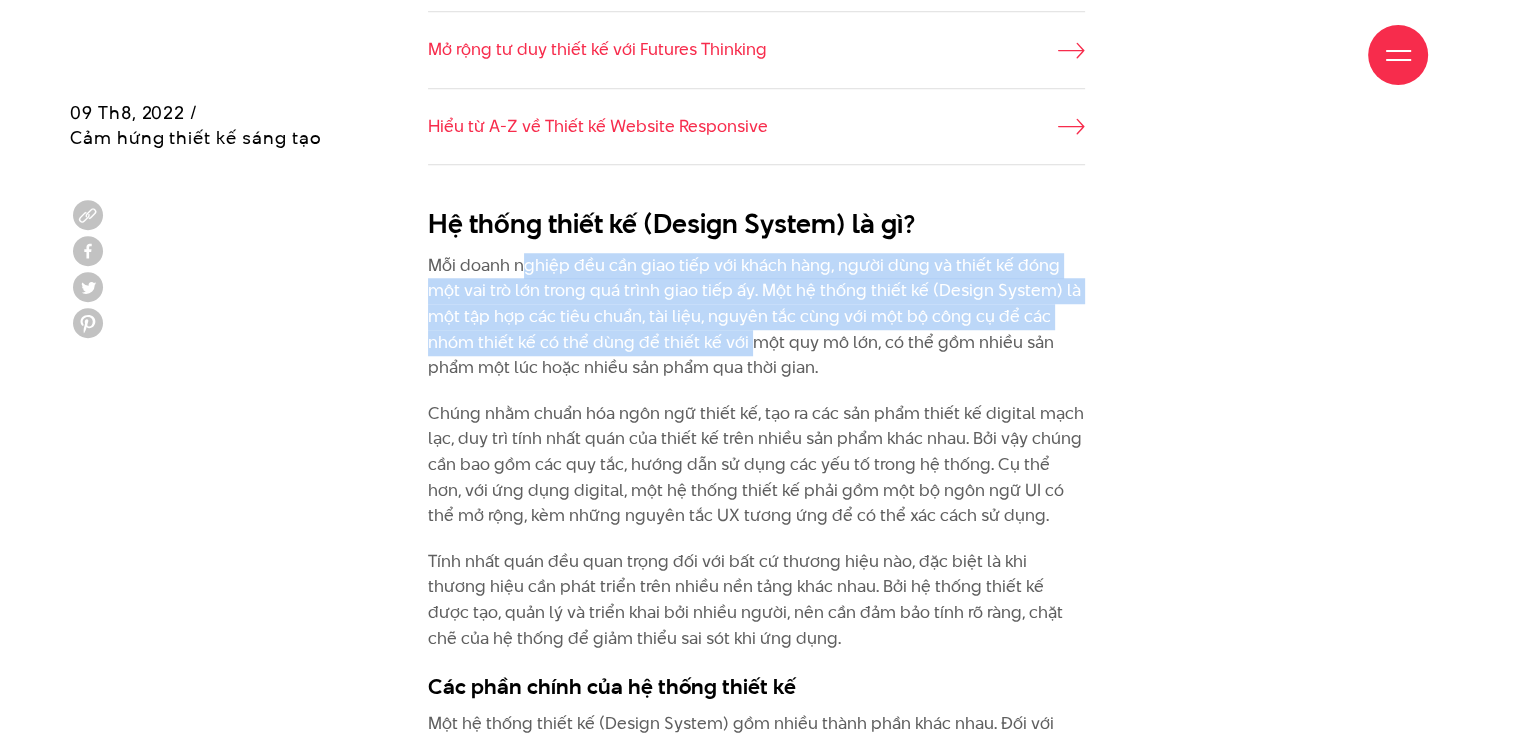 drag, startPoint x: 520, startPoint y: 218, endPoint x: 749, endPoint y: 316, distance: 249.08833 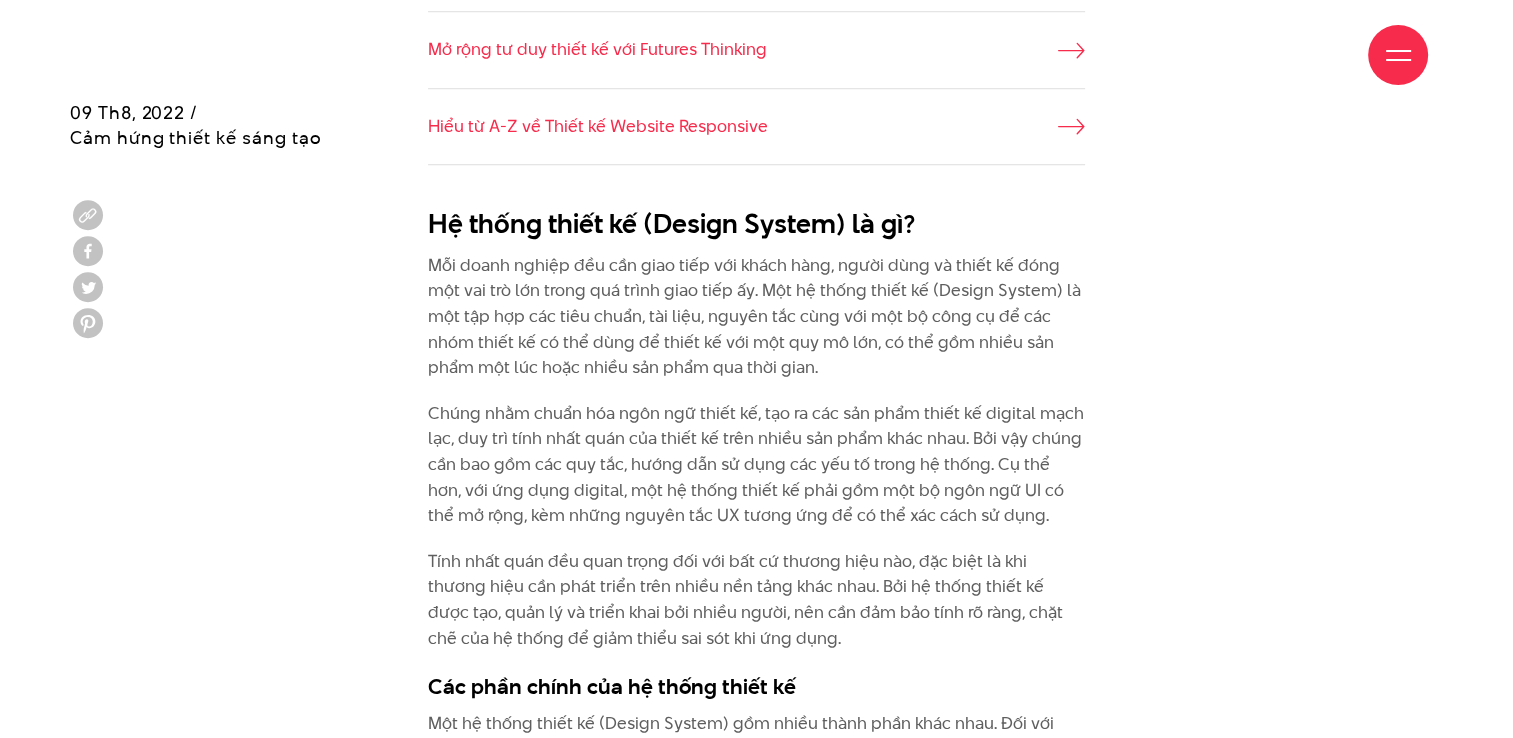 drag, startPoint x: 749, startPoint y: 316, endPoint x: 784, endPoint y: 343, distance: 44.20407 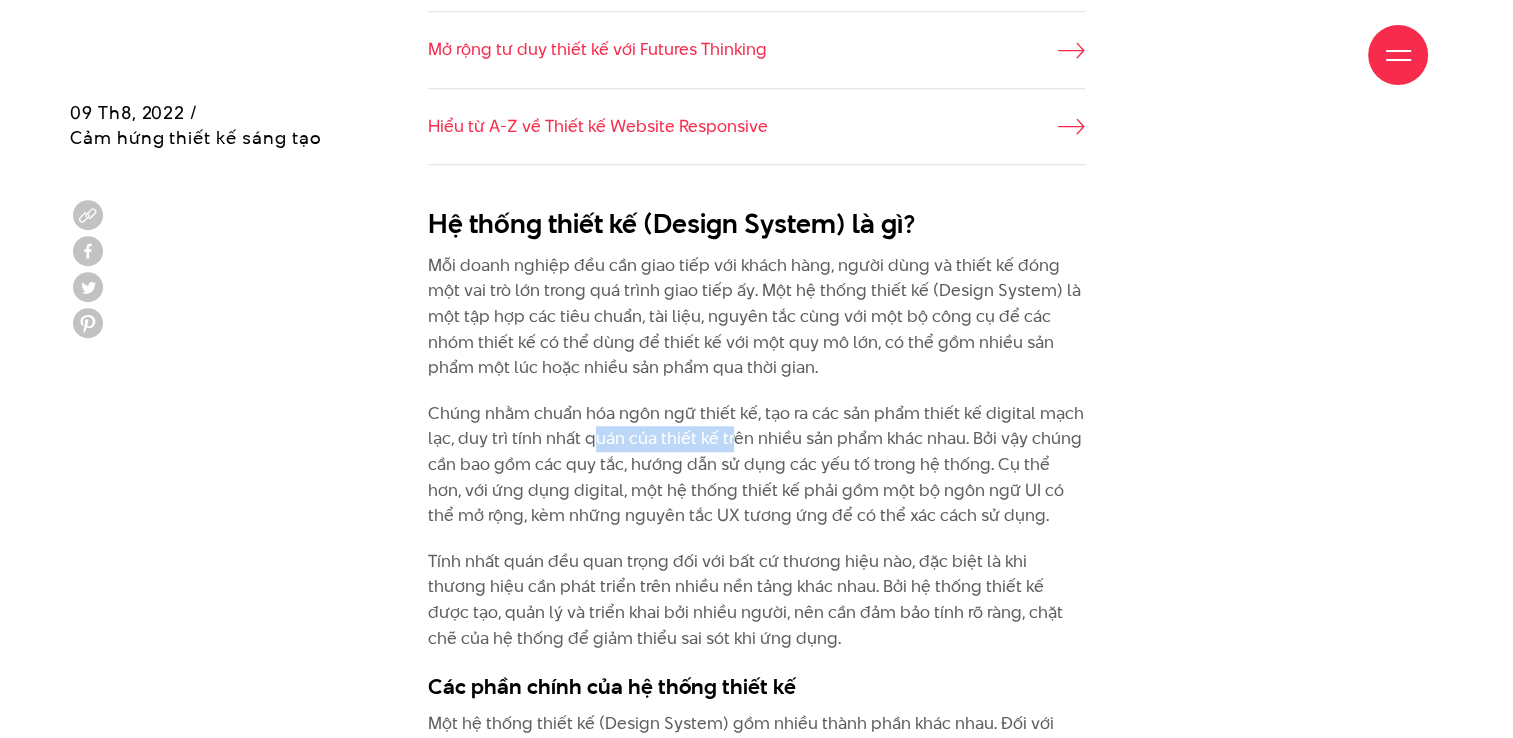 drag, startPoint x: 712, startPoint y: 410, endPoint x: 734, endPoint y: 412, distance: 22.090721 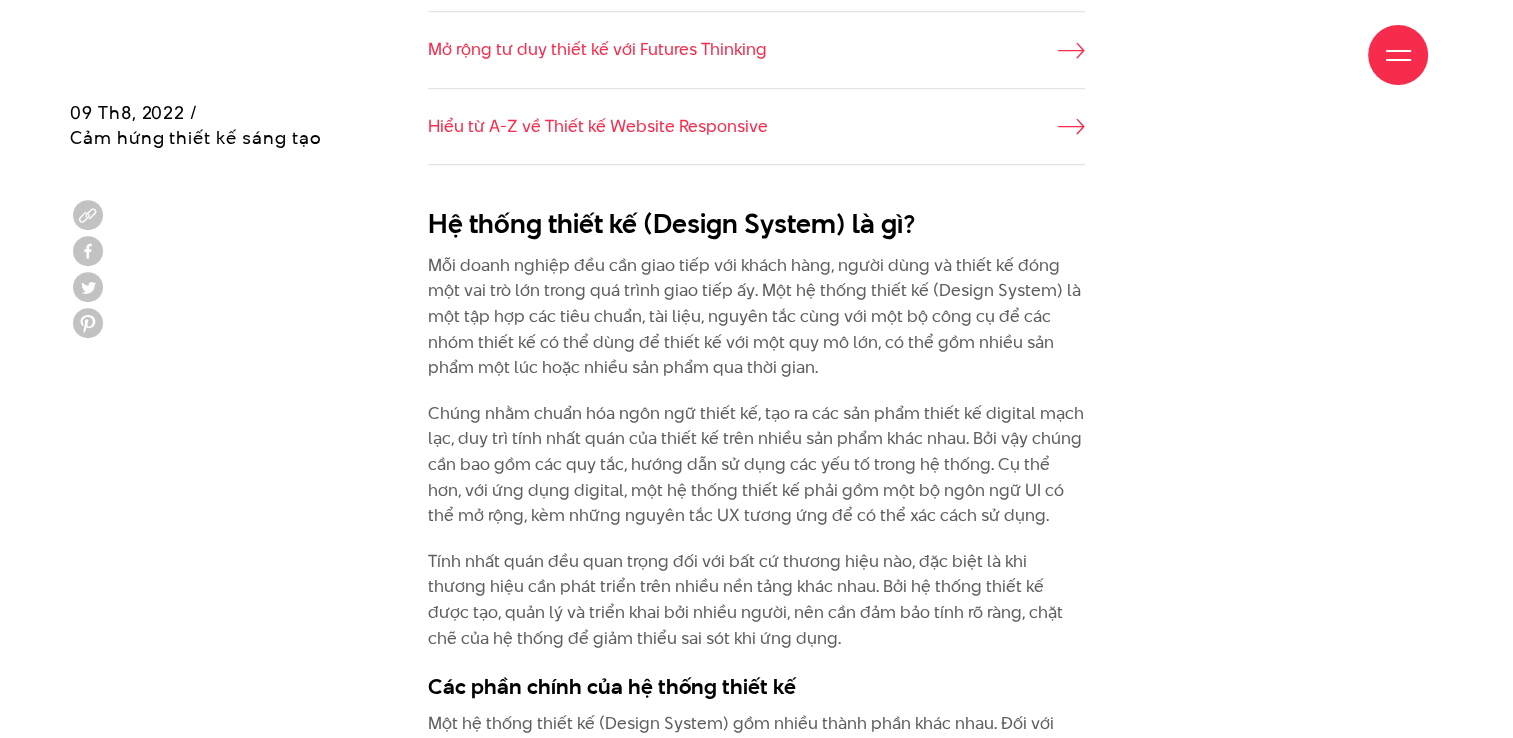 drag, startPoint x: 734, startPoint y: 412, endPoint x: 448, endPoint y: 367, distance: 289.51855 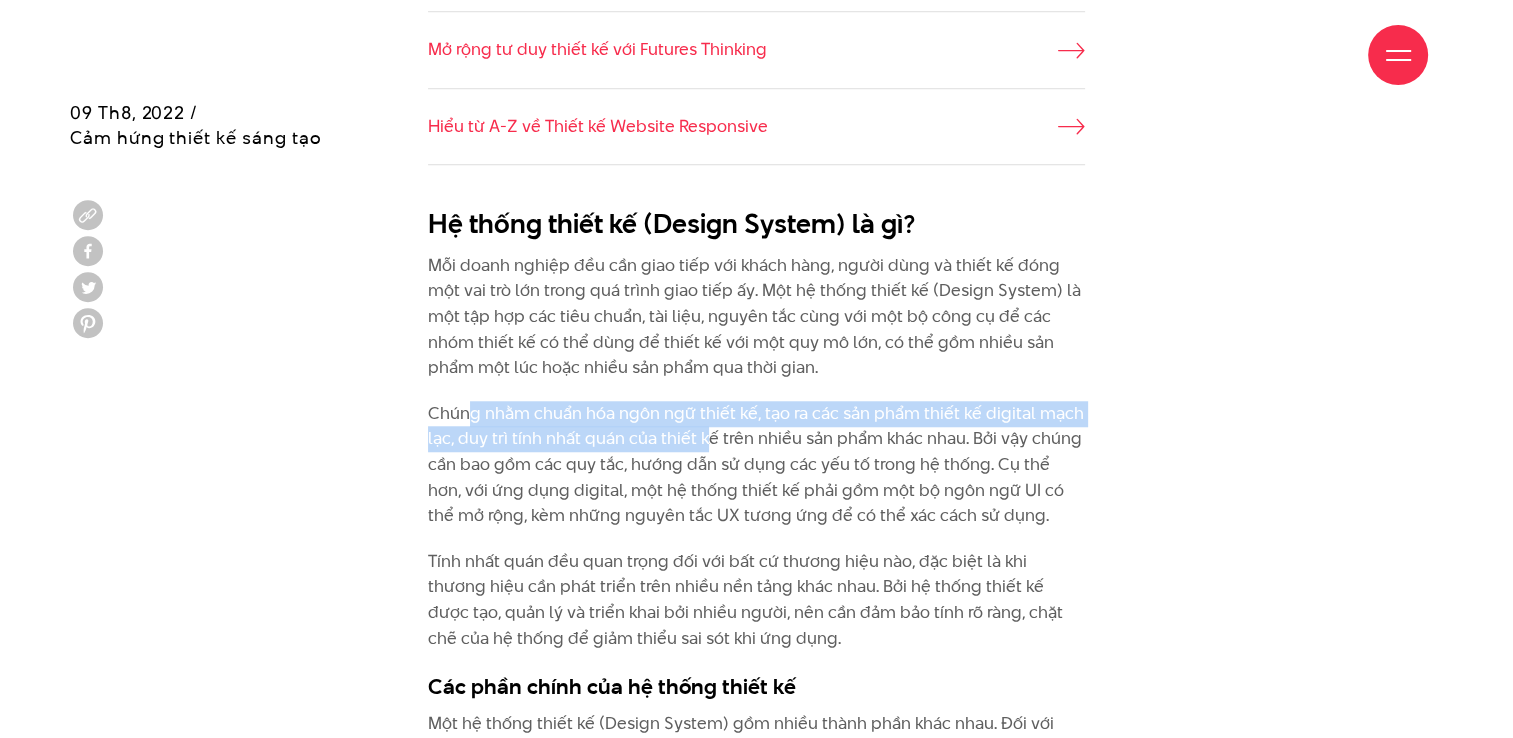 drag, startPoint x: 513, startPoint y: 374, endPoint x: 722, endPoint y: 405, distance: 211.28653 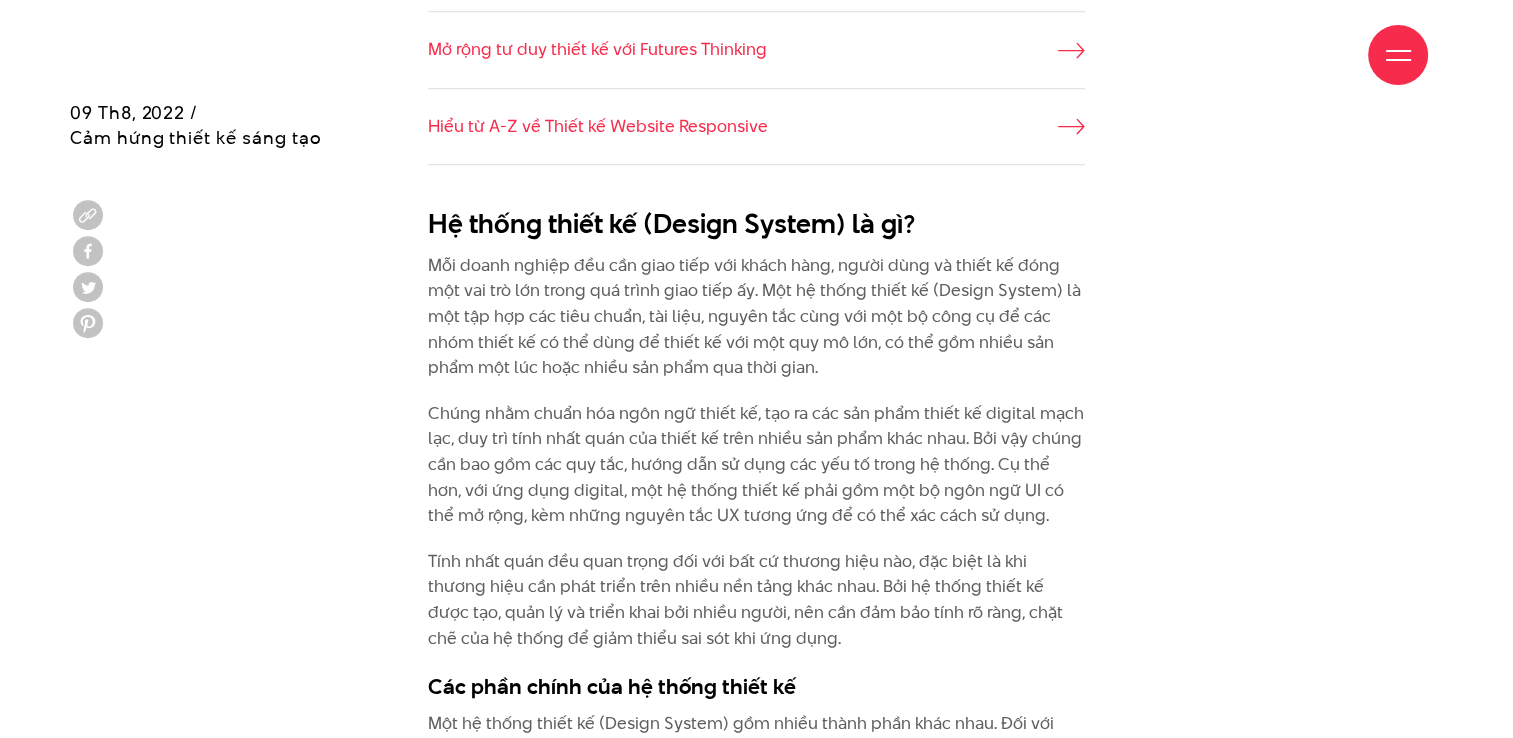 drag, startPoint x: 722, startPoint y: 405, endPoint x: 700, endPoint y: 407, distance: 22.090721 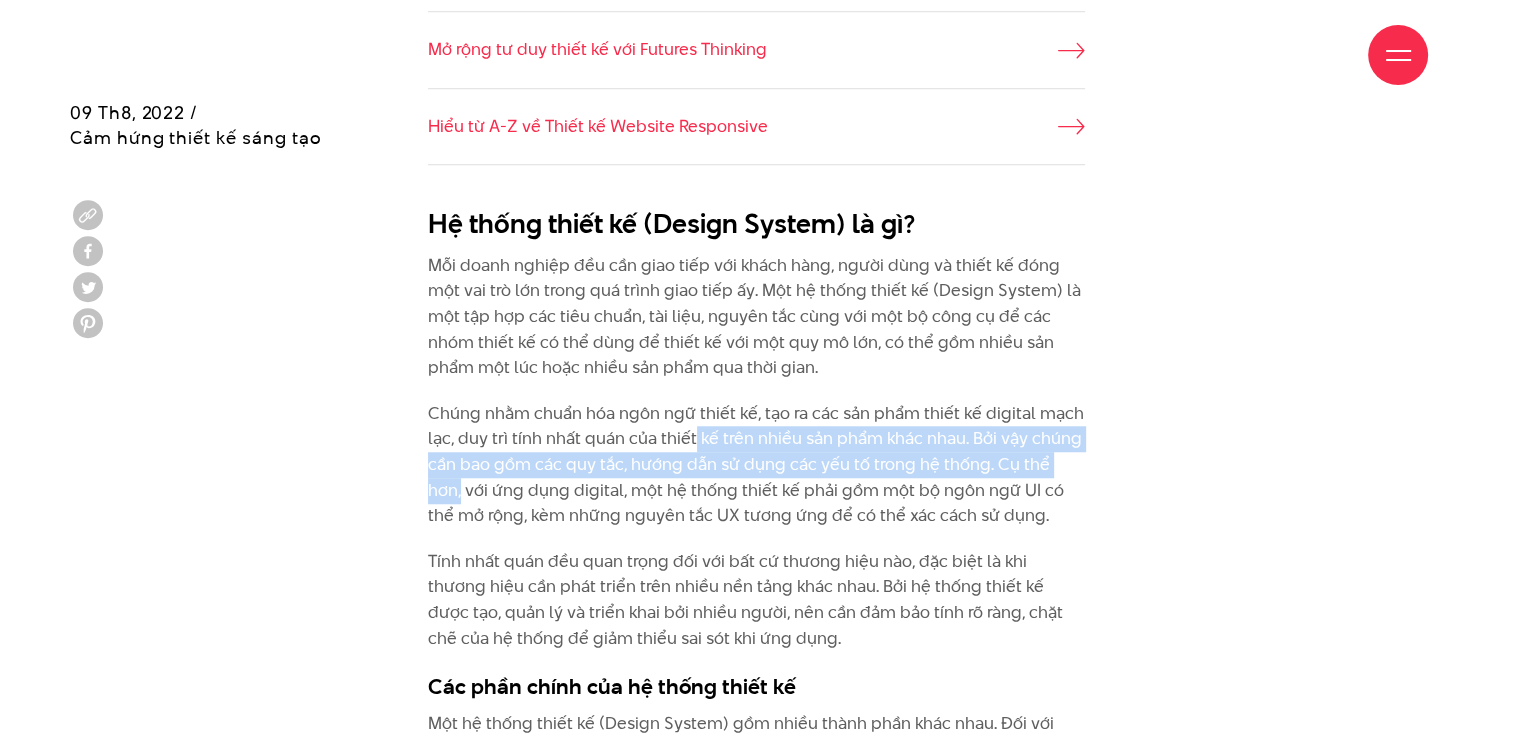 drag, startPoint x: 699, startPoint y: 406, endPoint x: 1092, endPoint y: 417, distance: 393.1539 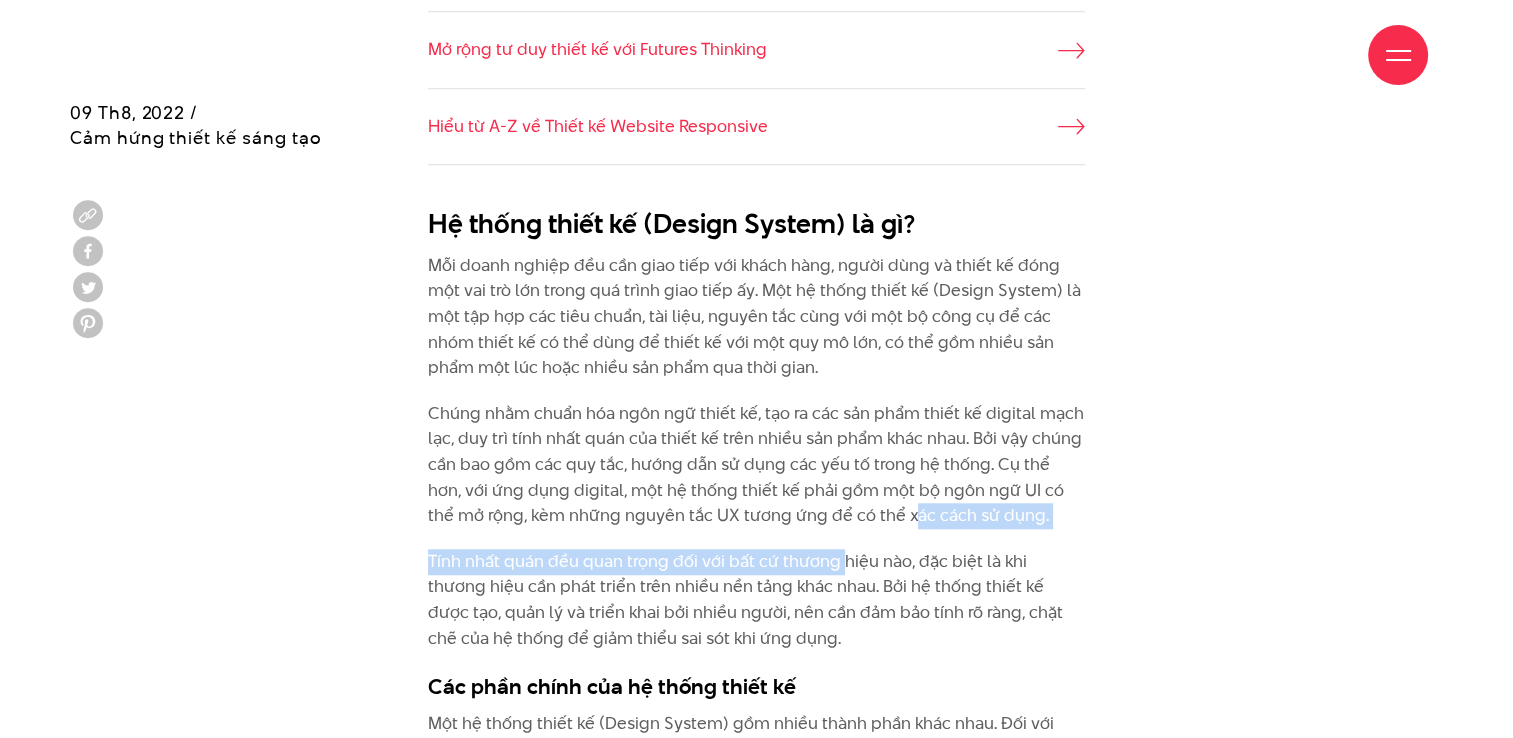 click on "Hệ thống thiết kế (Design System) là gì?
Mỗi doanh nghiệp đều cần giao tiếp với khách hàng, người dùng và thiết kế đóng một vai trò lớn trong quá trình giao tiếp ấy. Một hệ thống thiết kế (Design System) là một tập hợp các tiêu chuẩn, tài liệu, nguyên tắc cùng với một bộ công cụ để các nhóm thiết kế có thể dùng để thiết kế với một quy mô lớn, có thể gồm nhiều sản phẩm một lúc hoặc nhiều sản phẩm qua thời gian.
Tính nhất quán đều quan trọng đối với bất cứ thương hiệu nào, đặc biệt là khi thương hiệu cần phát triển trên nhiều nền tảng khác nhau. Bởi hệ thống thiết kế được tạo, quản lý và triển khai bởi nhiều người, nên cần đảm bảo tính rõ ràng, chặt chẽ của hệ thống để giảm thiểu sai sót khi ứng dụng.
Thư viện đồ họa" at bounding box center (756, 4112) 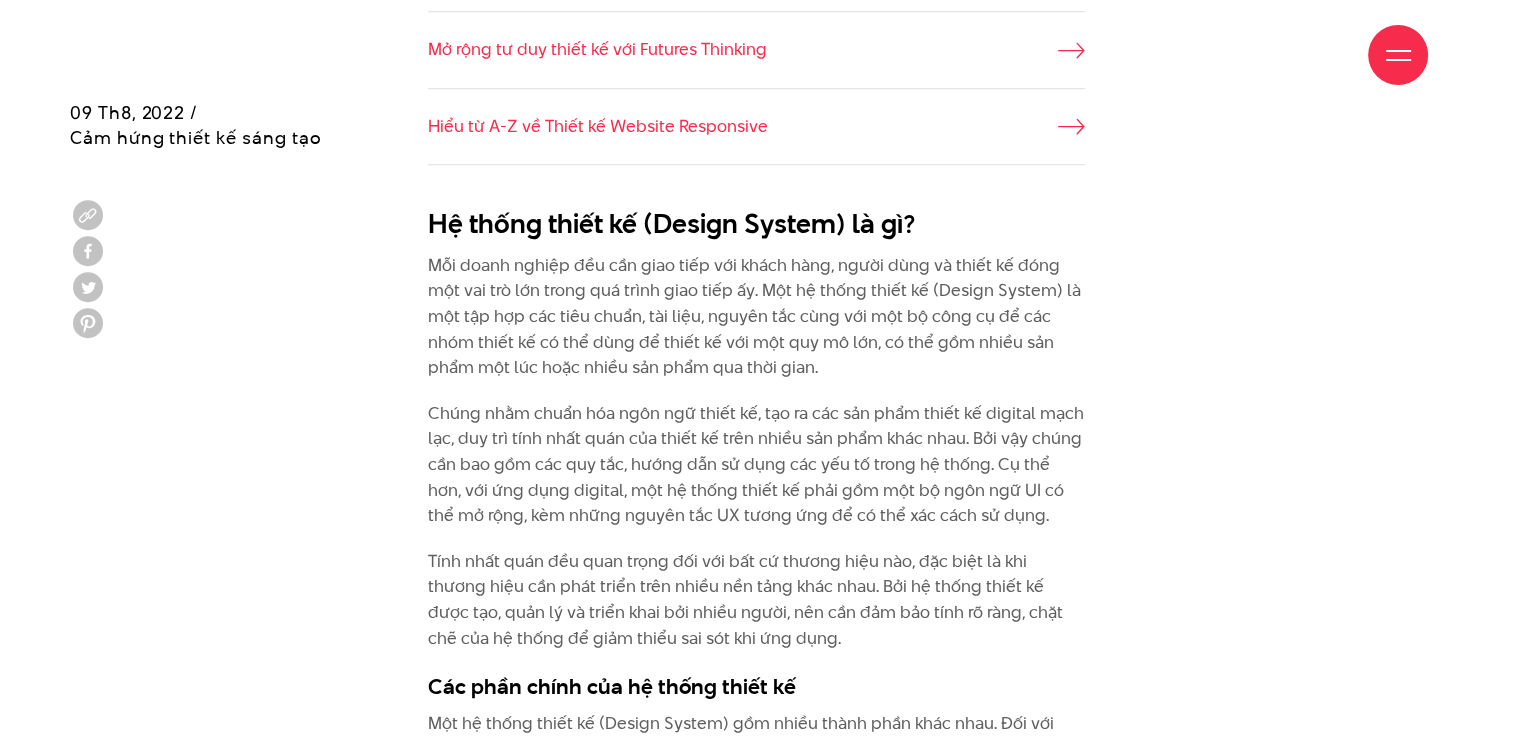 click on "Chúng nhằm chuẩn hóa ngôn ngữ thiết kế, tạo ra các sản phẩm thiết kế digital mạch lạc, duy trì tính nhất quán của thiết kế trên nhiều sản phẩm khác nhau. Bởi vậy chúng cần bao gồm các quy tắc, hướng dẫn sử dụng các yếu tố trong hệ thống. Cụ thể hơn, với ứng dụng digital, một hệ thống thiết kế phải gồm một bộ ngôn ngữ UI có thể mở rộng, kèm những nguyên tắc UX tương ứng để có thể xác cách sử dụng." at bounding box center (756, 465) 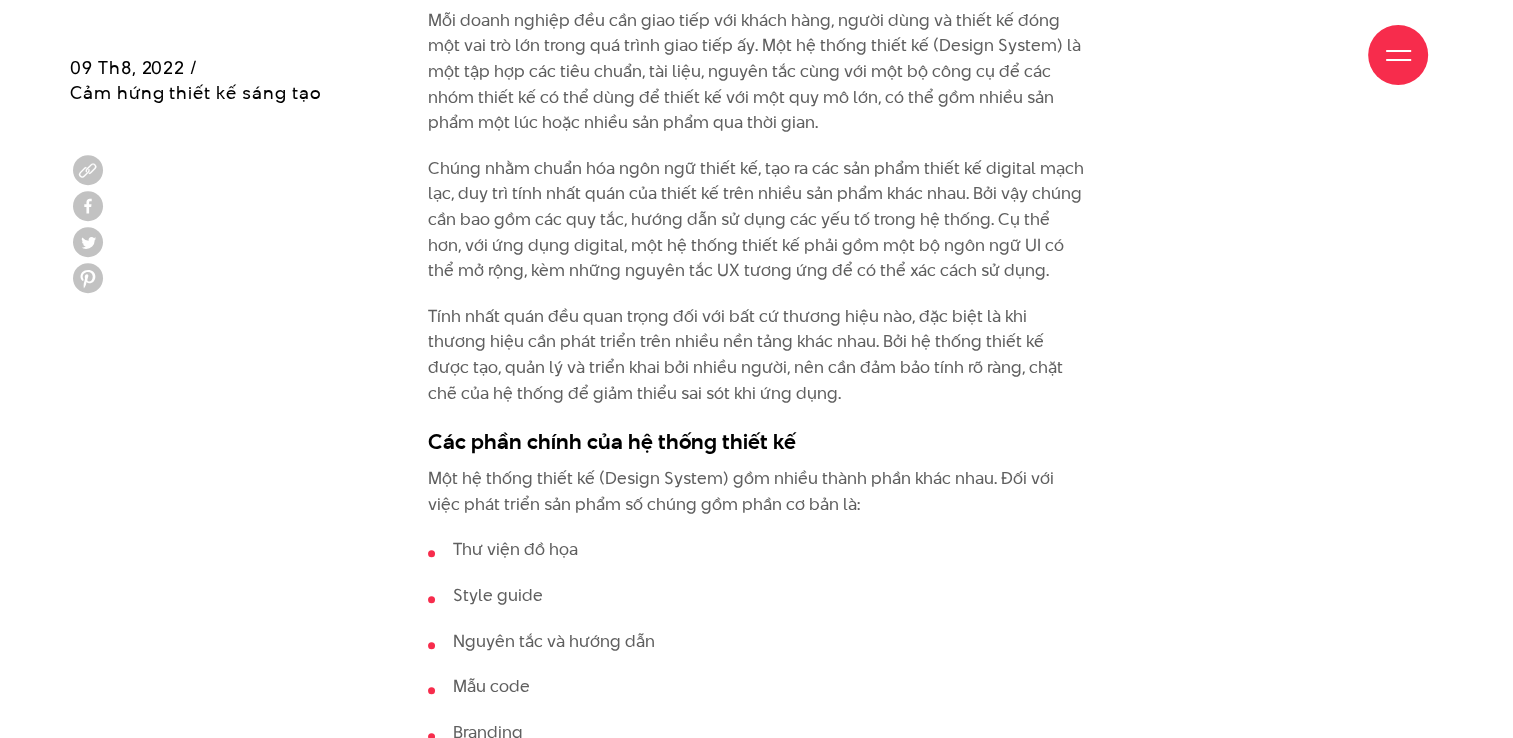 scroll, scrollTop: 2000, scrollLeft: 0, axis: vertical 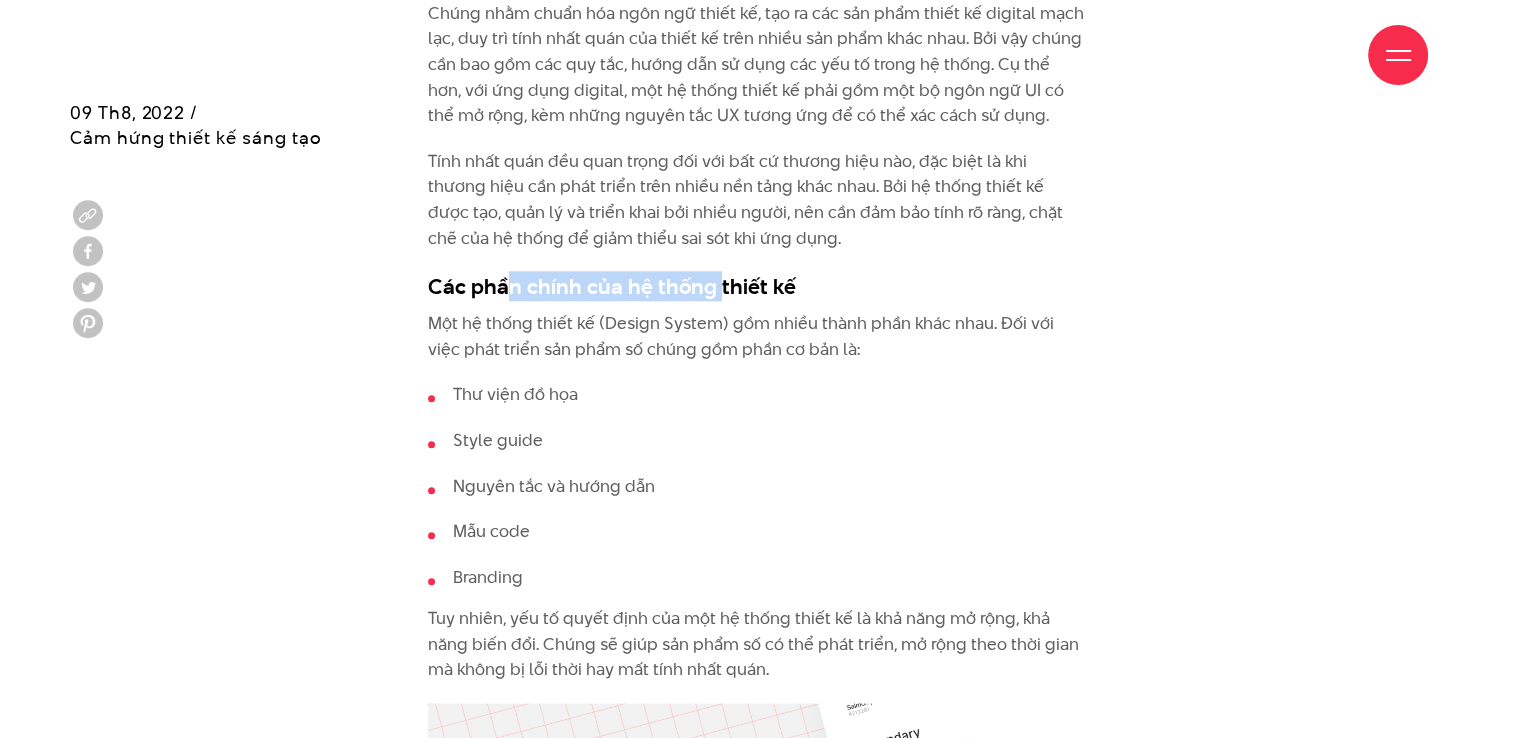 drag, startPoint x: 527, startPoint y: 246, endPoint x: 712, endPoint y: 259, distance: 185.45619 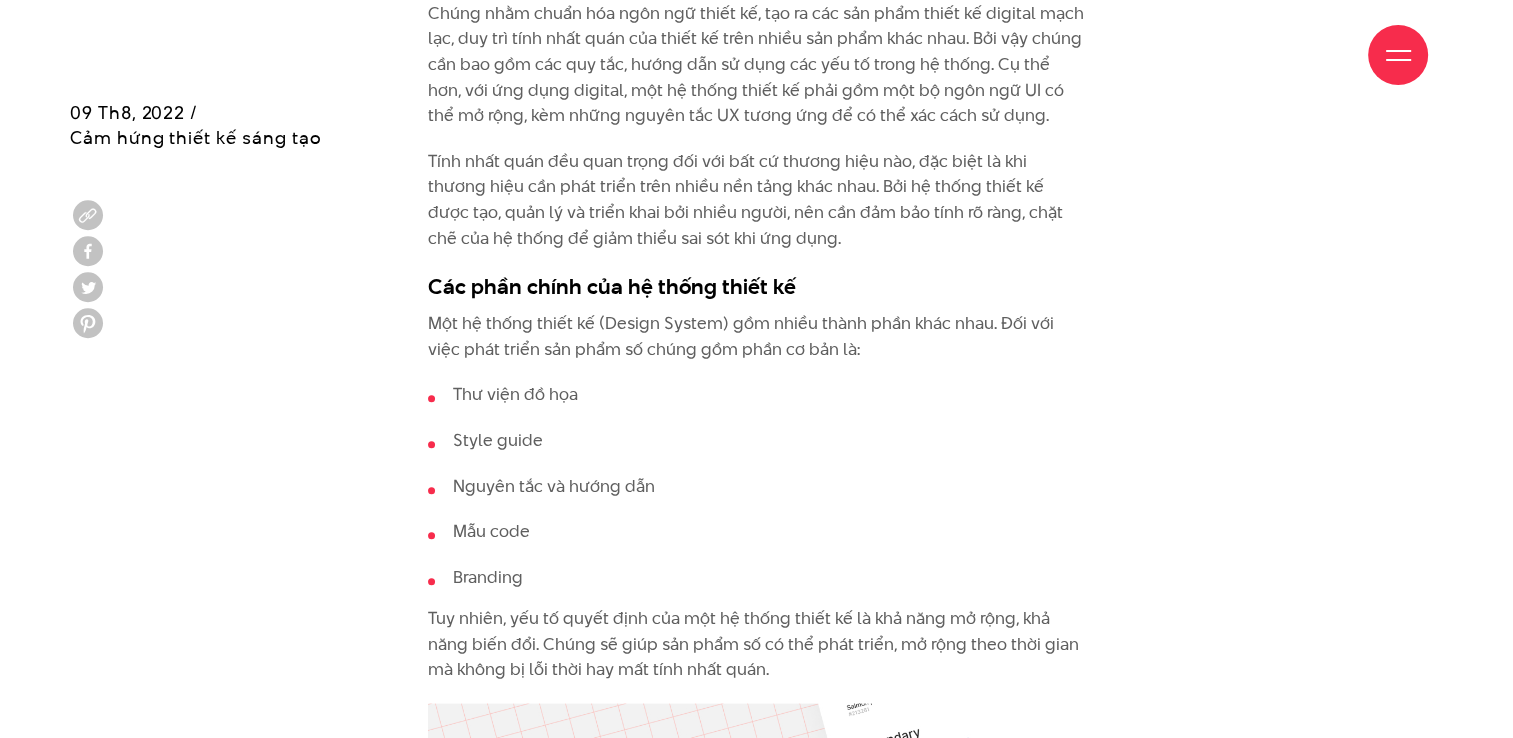 drag, startPoint x: 712, startPoint y: 259, endPoint x: 575, endPoint y: 308, distance: 145.49915 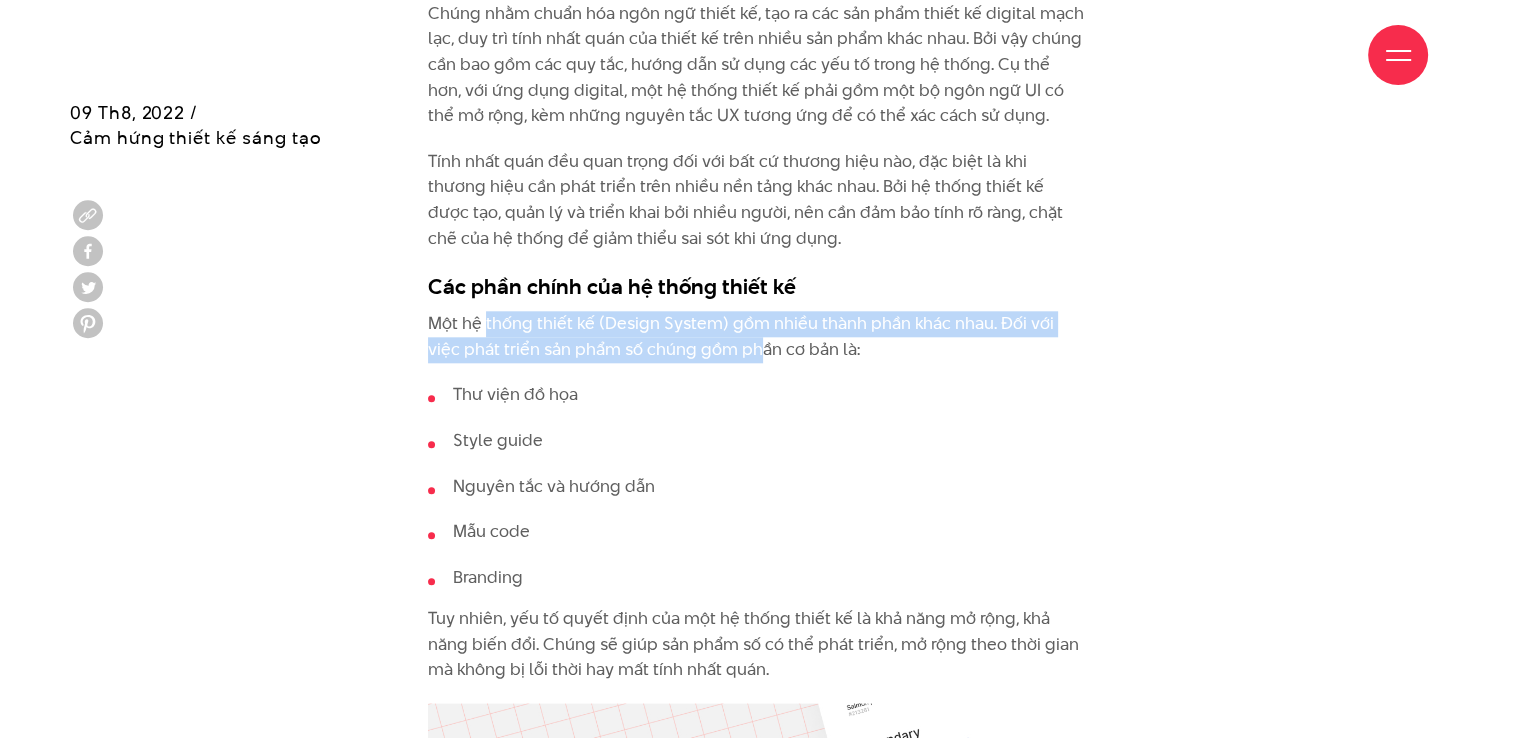 drag, startPoint x: 496, startPoint y: 278, endPoint x: 729, endPoint y: 314, distance: 235.76471 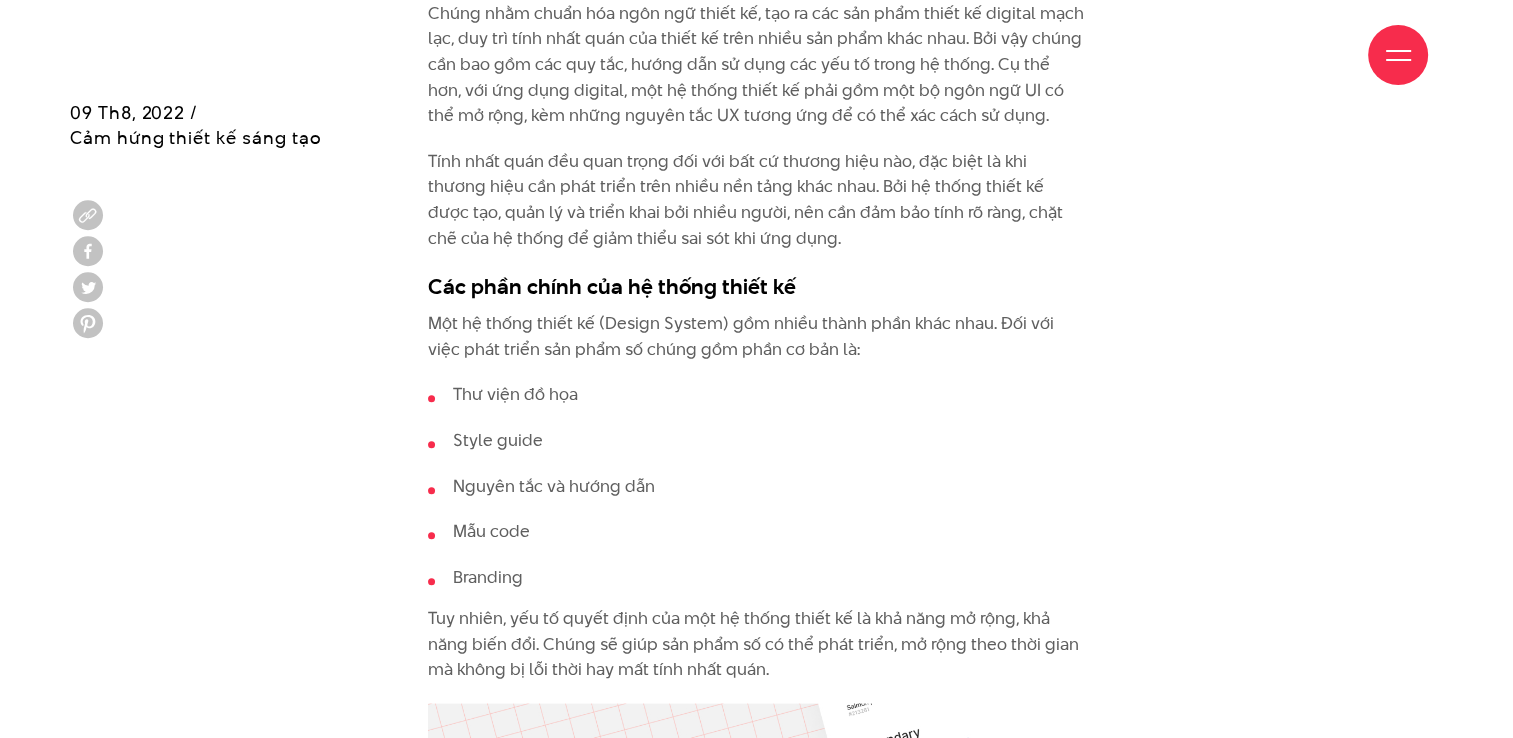 drag, startPoint x: 729, startPoint y: 314, endPoint x: 735, endPoint y: 342, distance: 28.635643 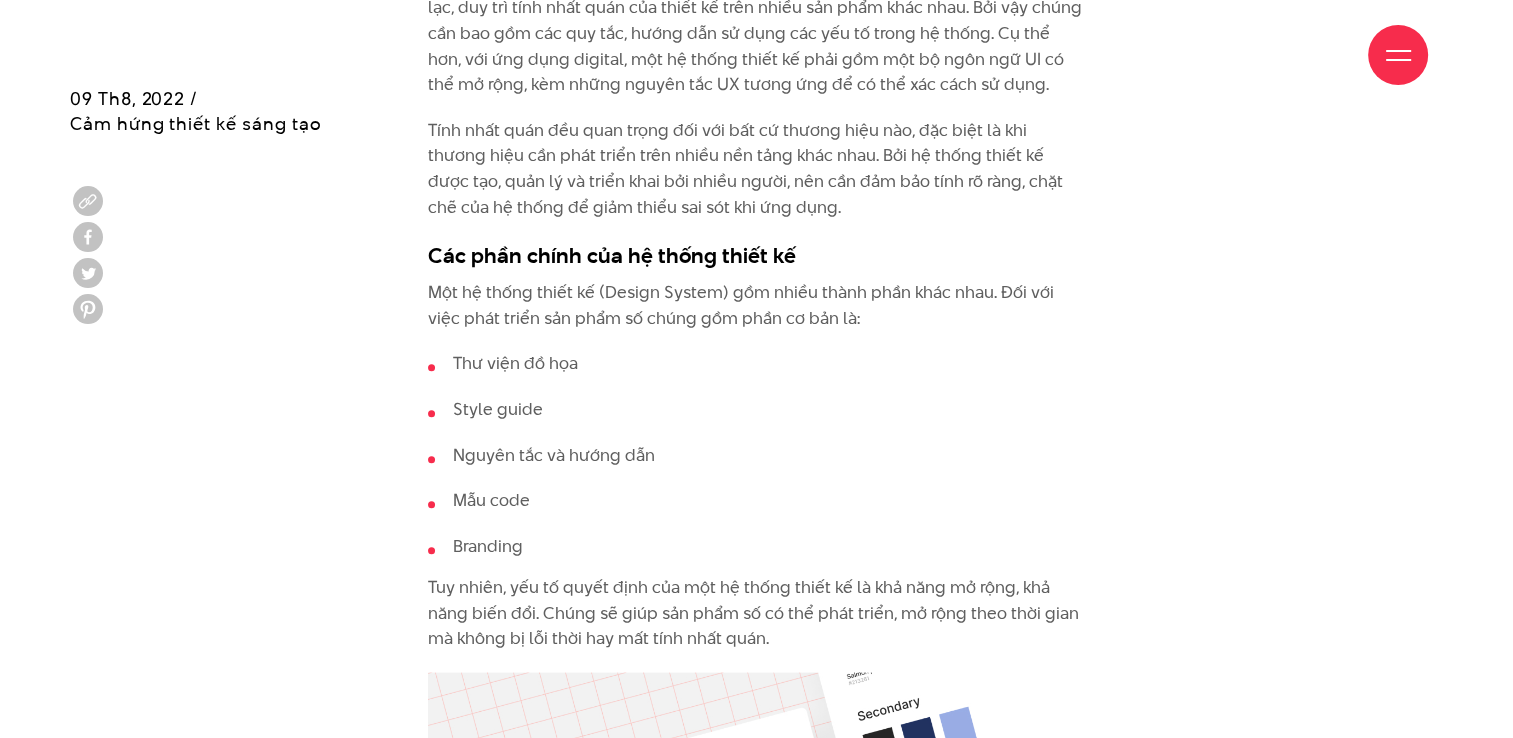 scroll, scrollTop: 2100, scrollLeft: 0, axis: vertical 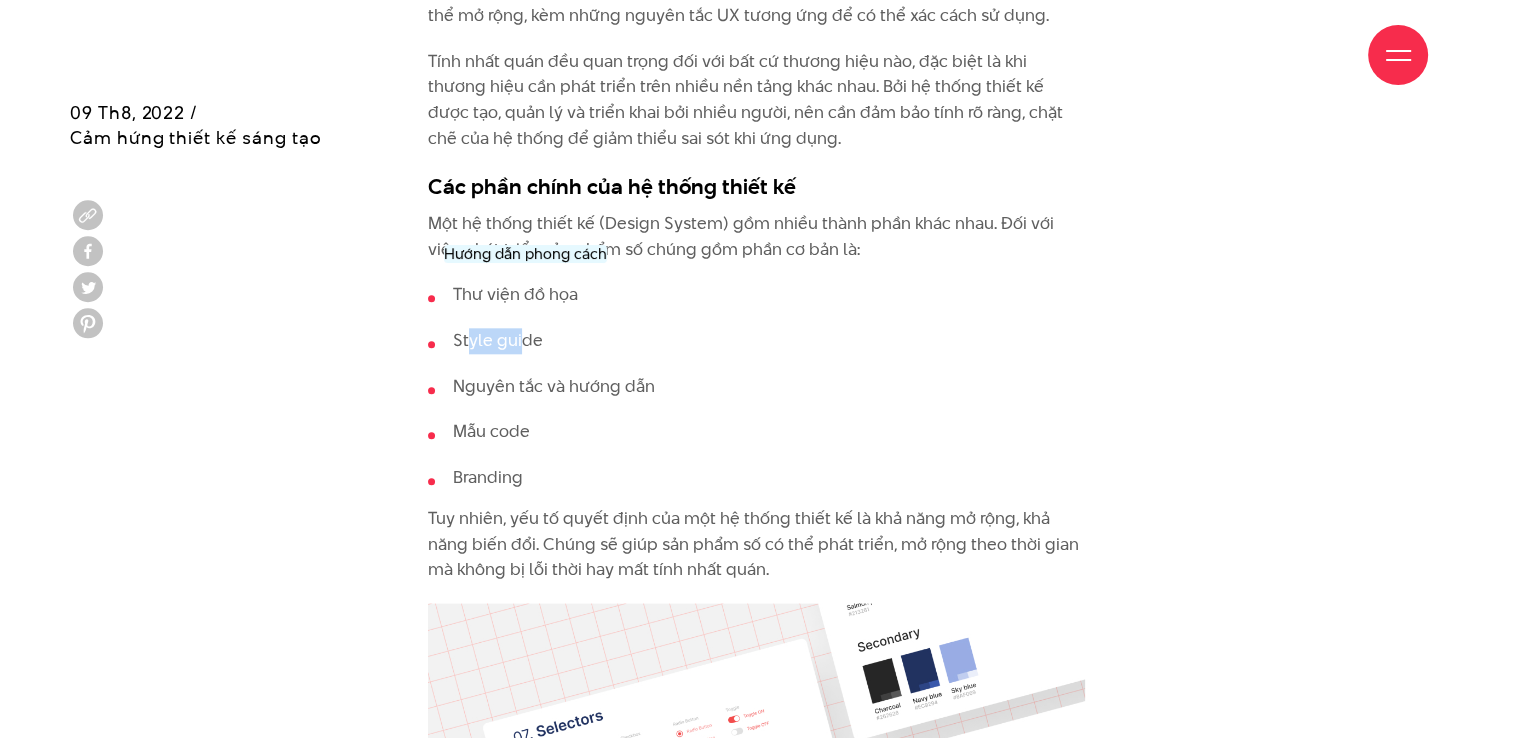 drag, startPoint x: 472, startPoint y: 300, endPoint x: 526, endPoint y: 307, distance: 54.451813 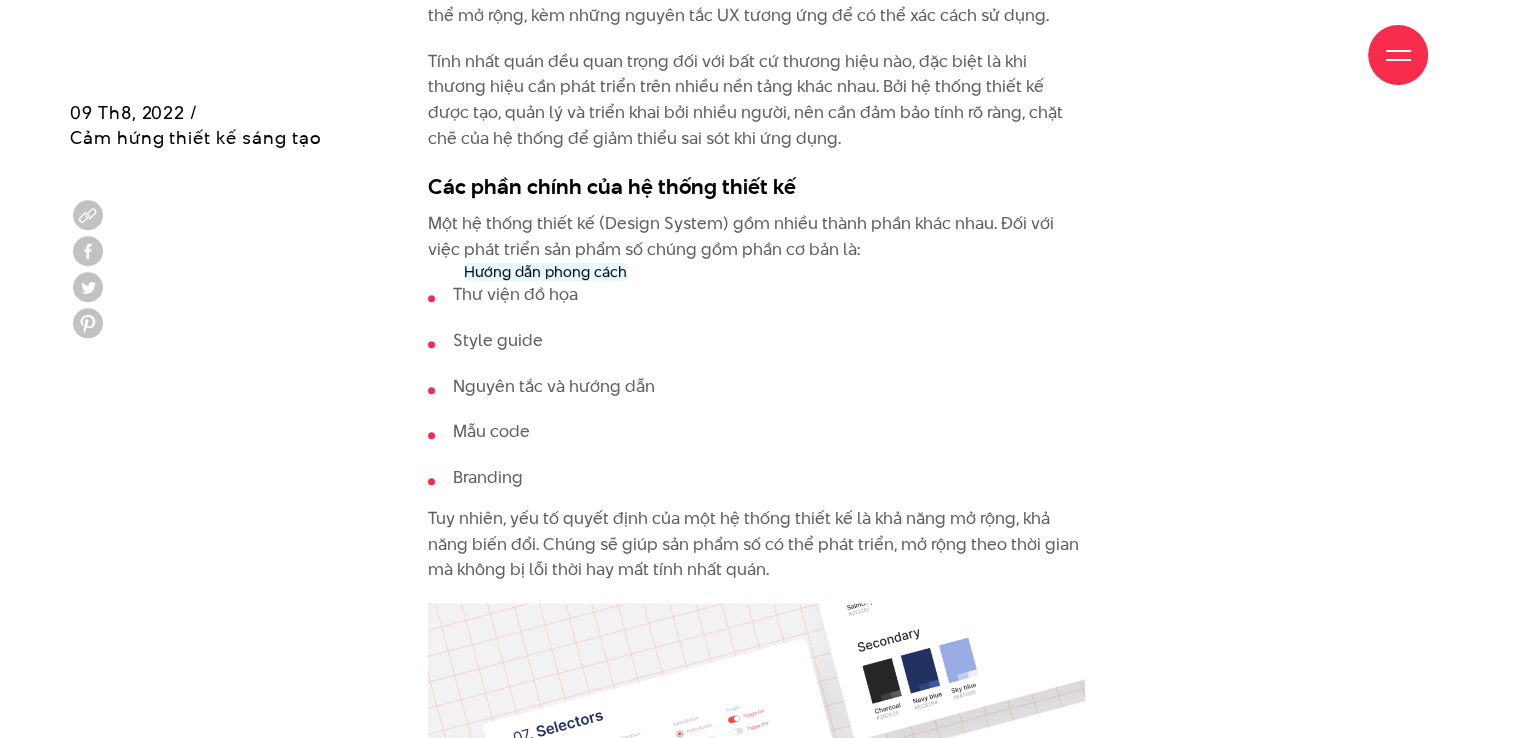 drag, startPoint x: 526, startPoint y: 307, endPoint x: 545, endPoint y: 325, distance: 26.172504 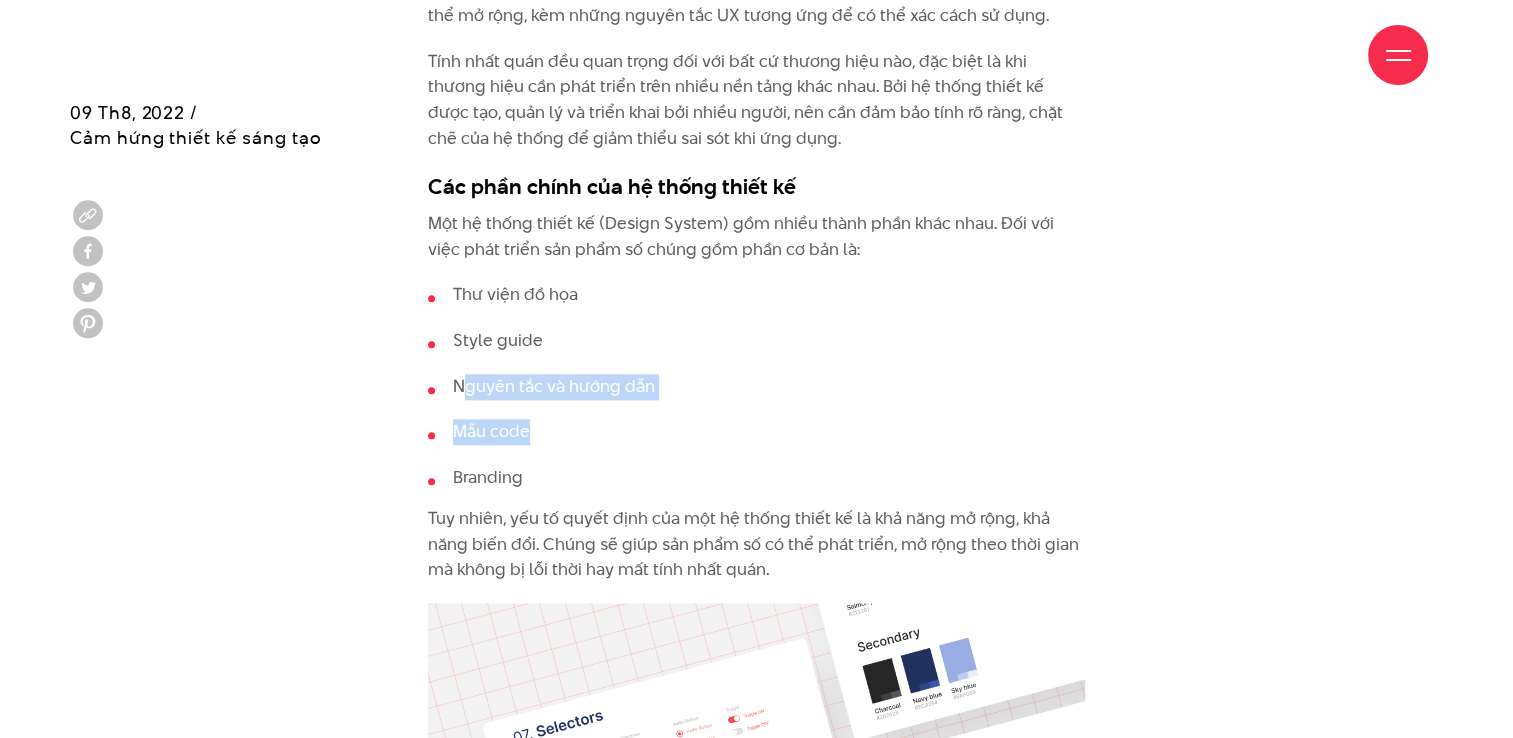 drag, startPoint x: 500, startPoint y: 352, endPoint x: 736, endPoint y: 368, distance: 236.54175 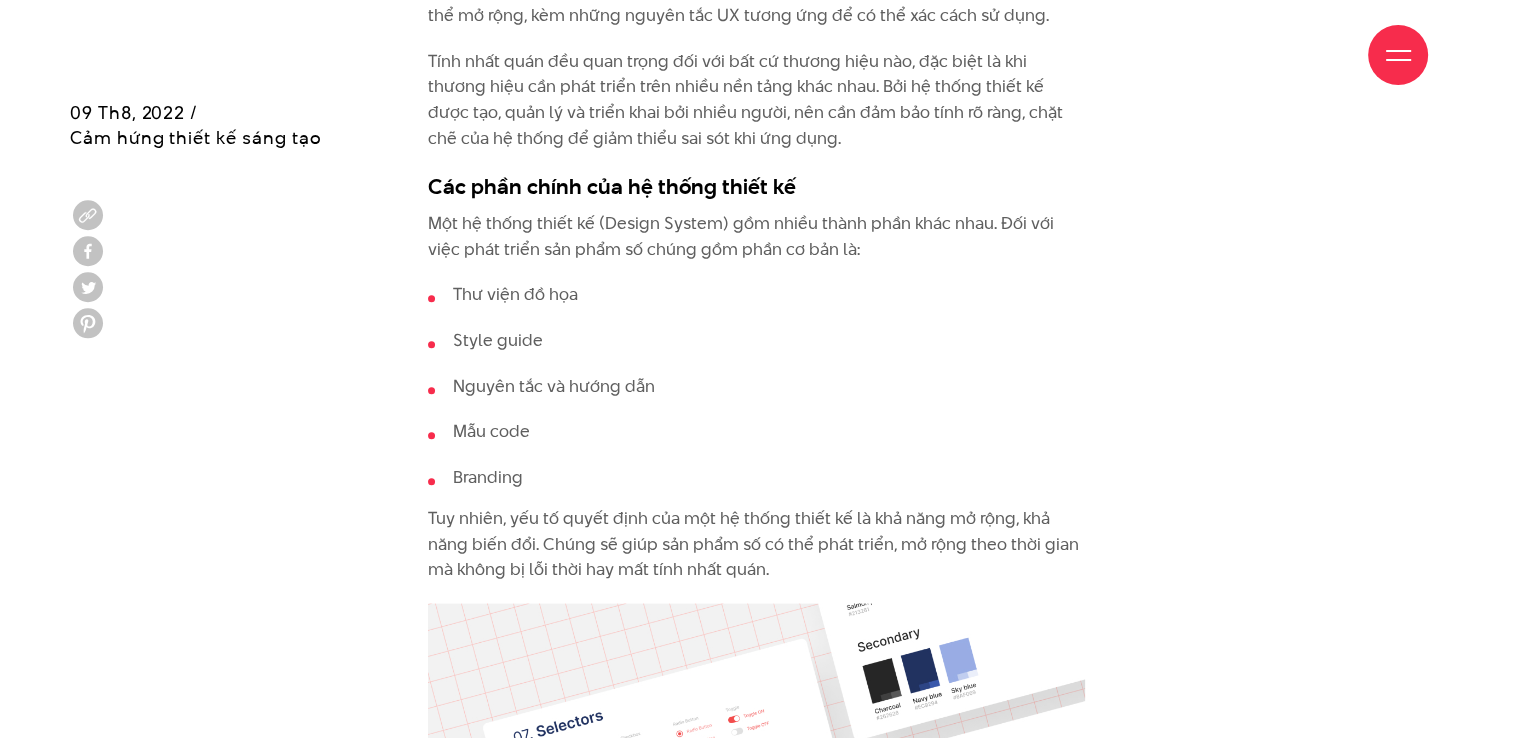 drag, startPoint x: 612, startPoint y: 421, endPoint x: 557, endPoint y: 430, distance: 55.7315 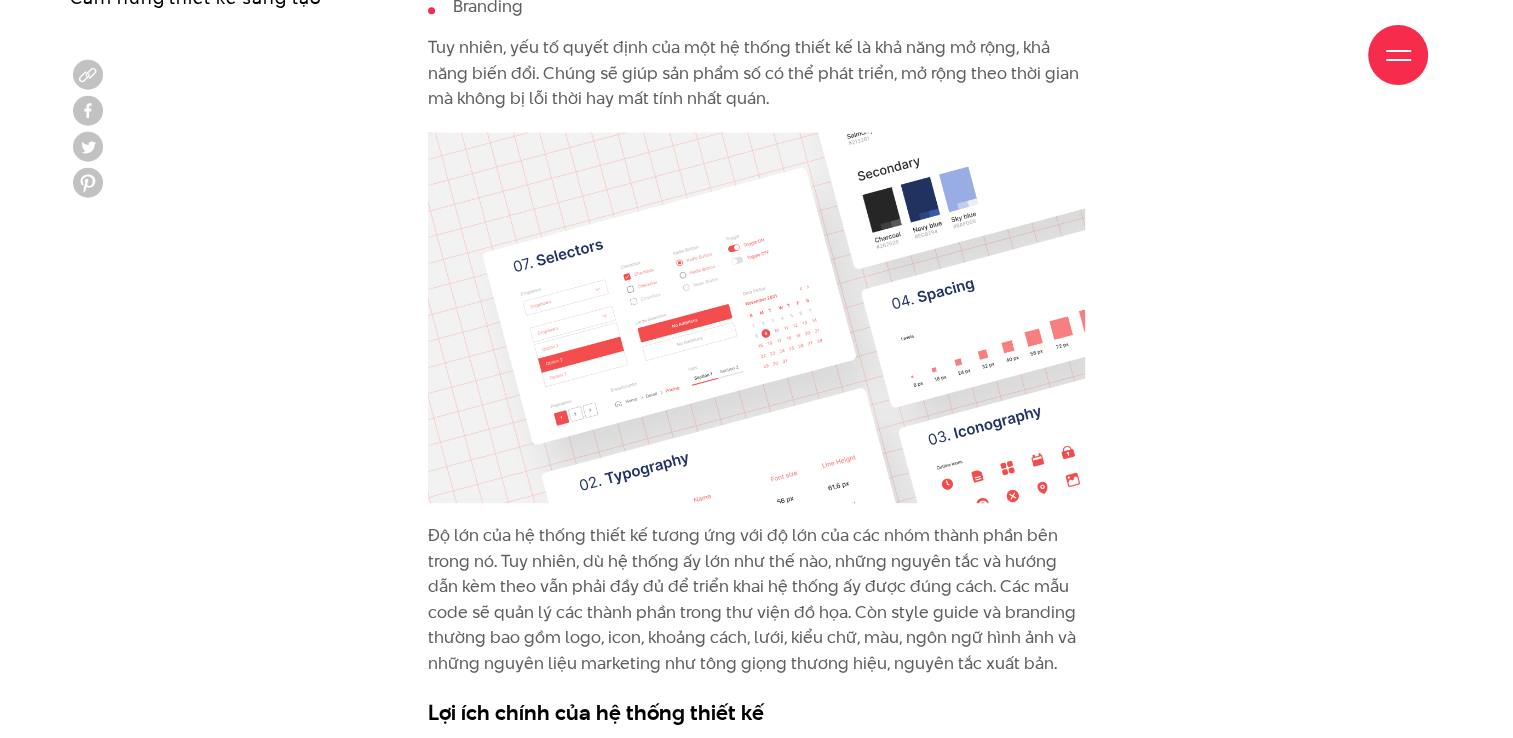 scroll, scrollTop: 2600, scrollLeft: 0, axis: vertical 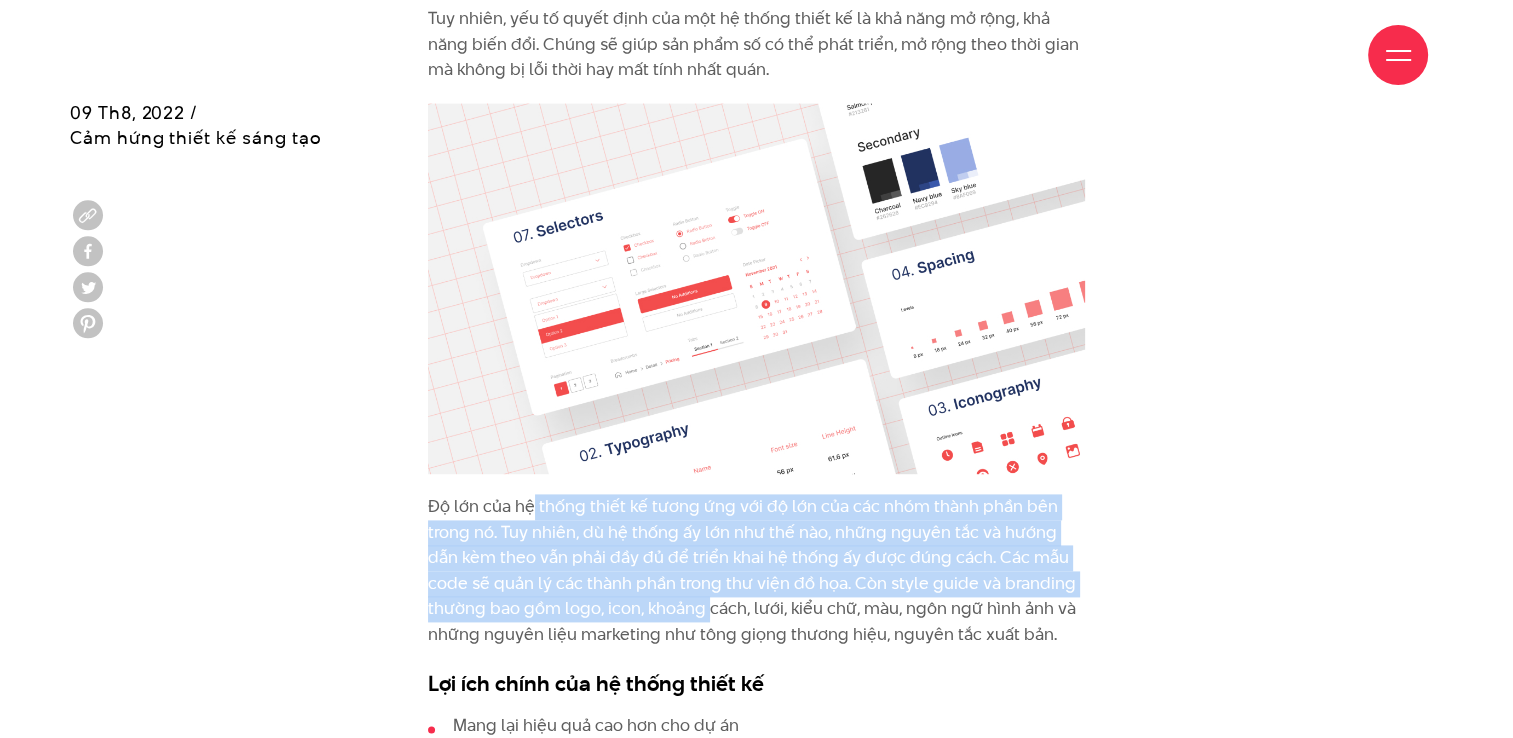 drag, startPoint x: 532, startPoint y: 465, endPoint x: 712, endPoint y: 582, distance: 214.68349 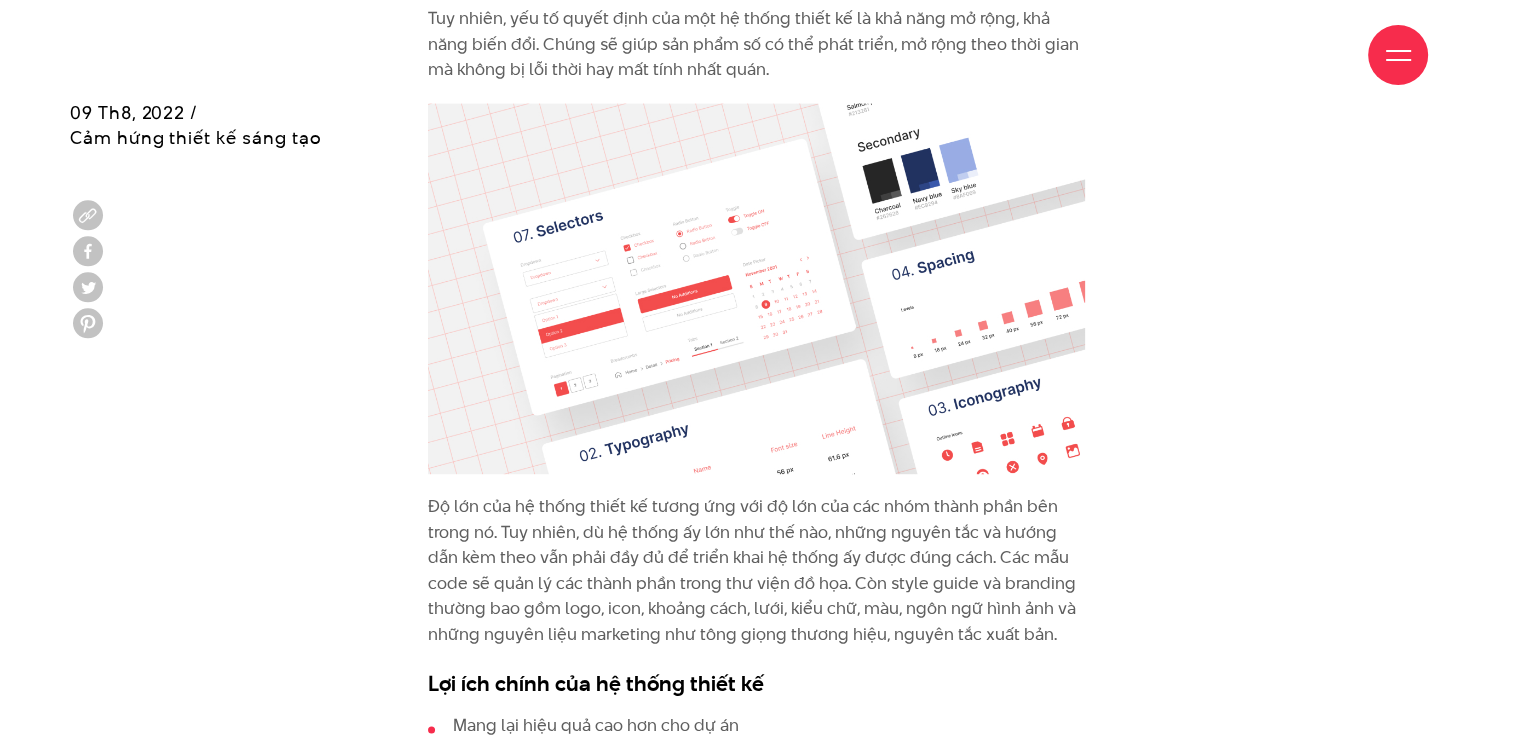 drag, startPoint x: 712, startPoint y: 582, endPoint x: 741, endPoint y: 604, distance: 36.40055 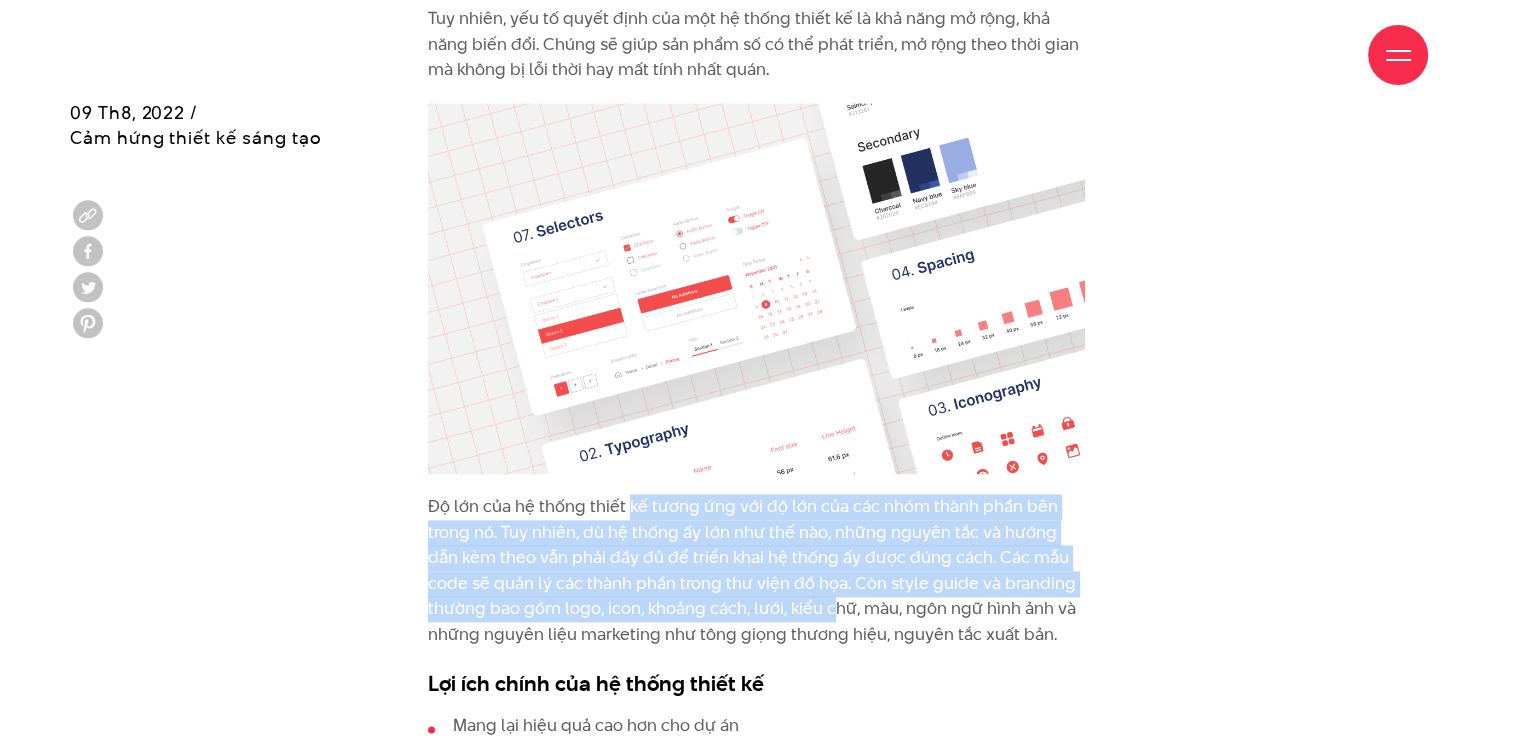 drag, startPoint x: 628, startPoint y: 454, endPoint x: 829, endPoint y: 570, distance: 232.0711 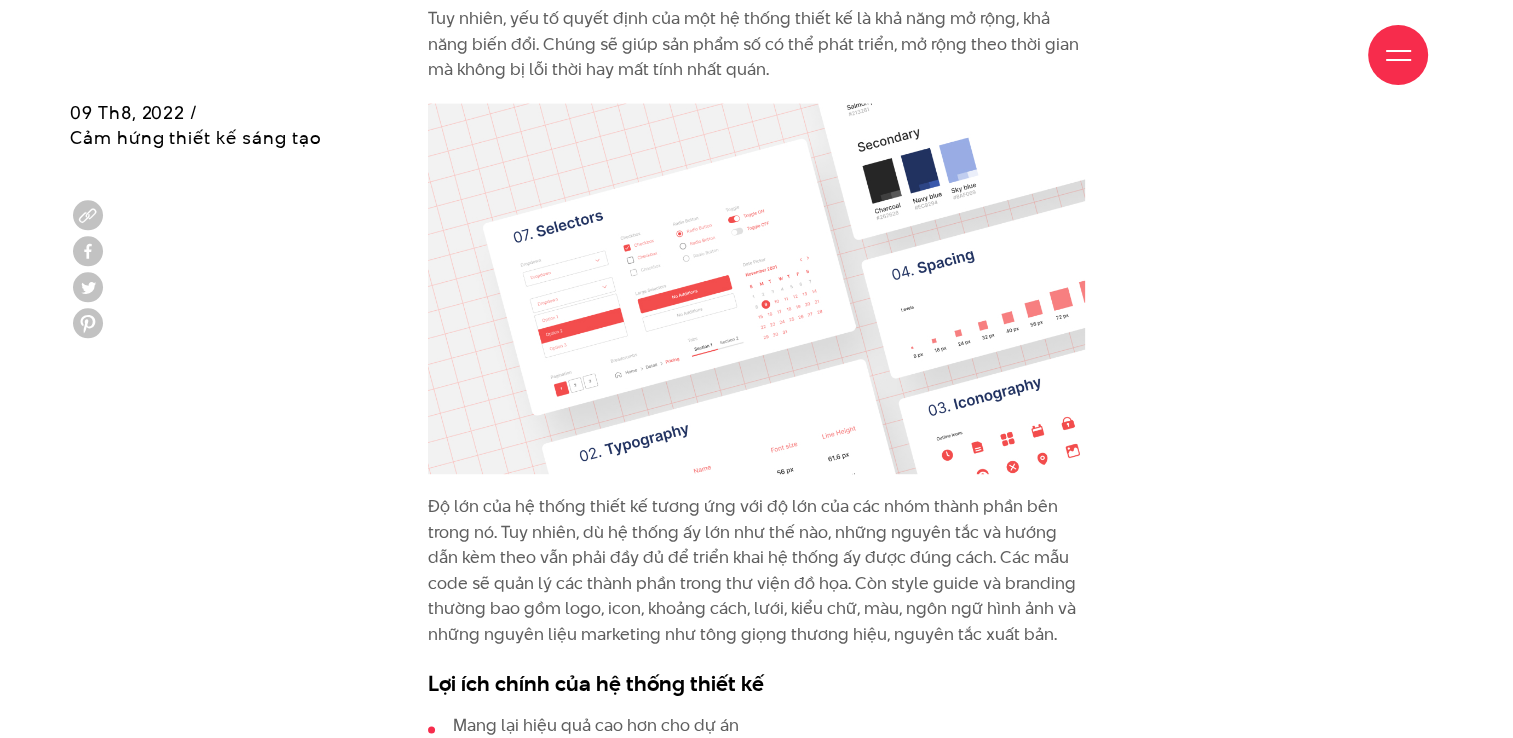 drag, startPoint x: 829, startPoint y: 570, endPoint x: 826, endPoint y: 592, distance: 22.203604 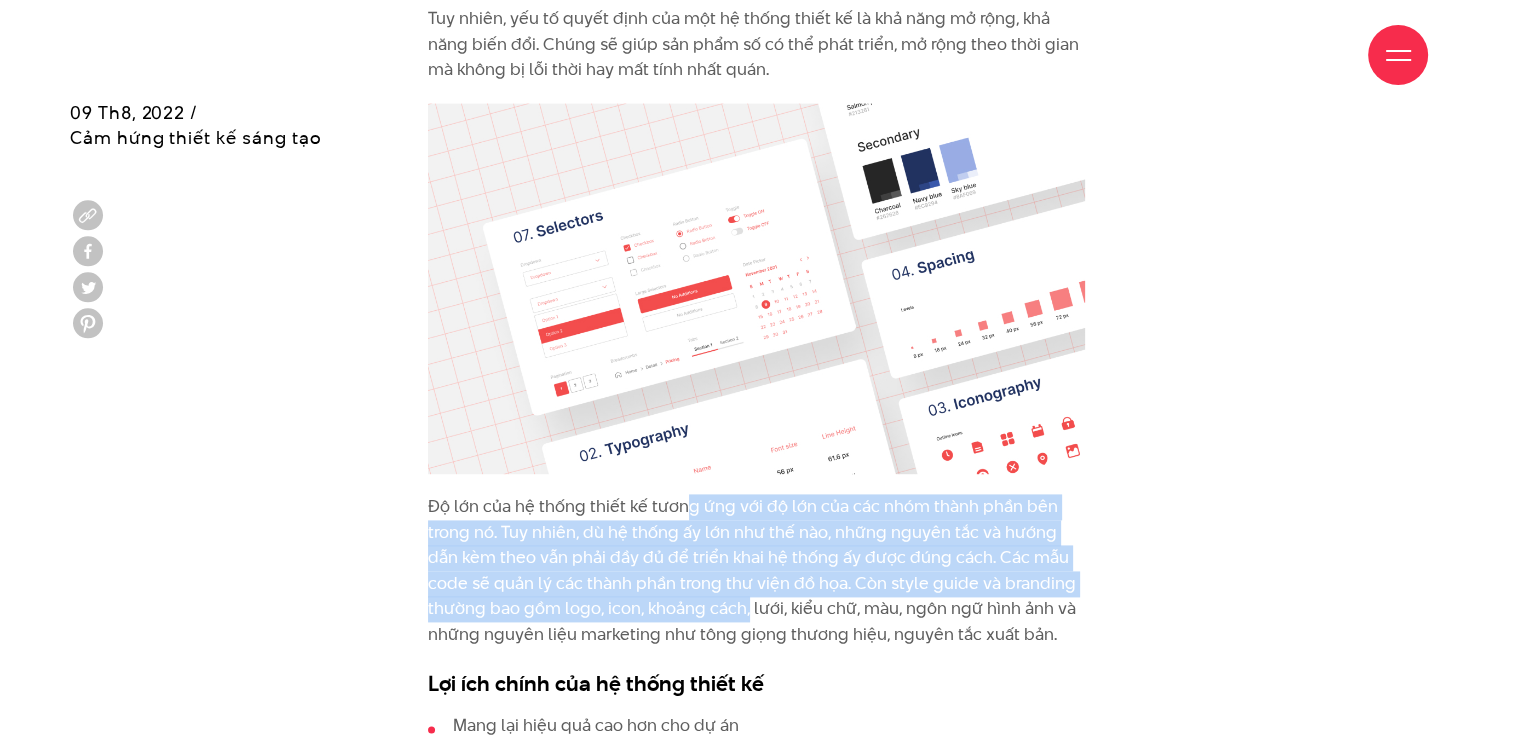 drag, startPoint x: 688, startPoint y: 481, endPoint x: 748, endPoint y: 564, distance: 102.41582 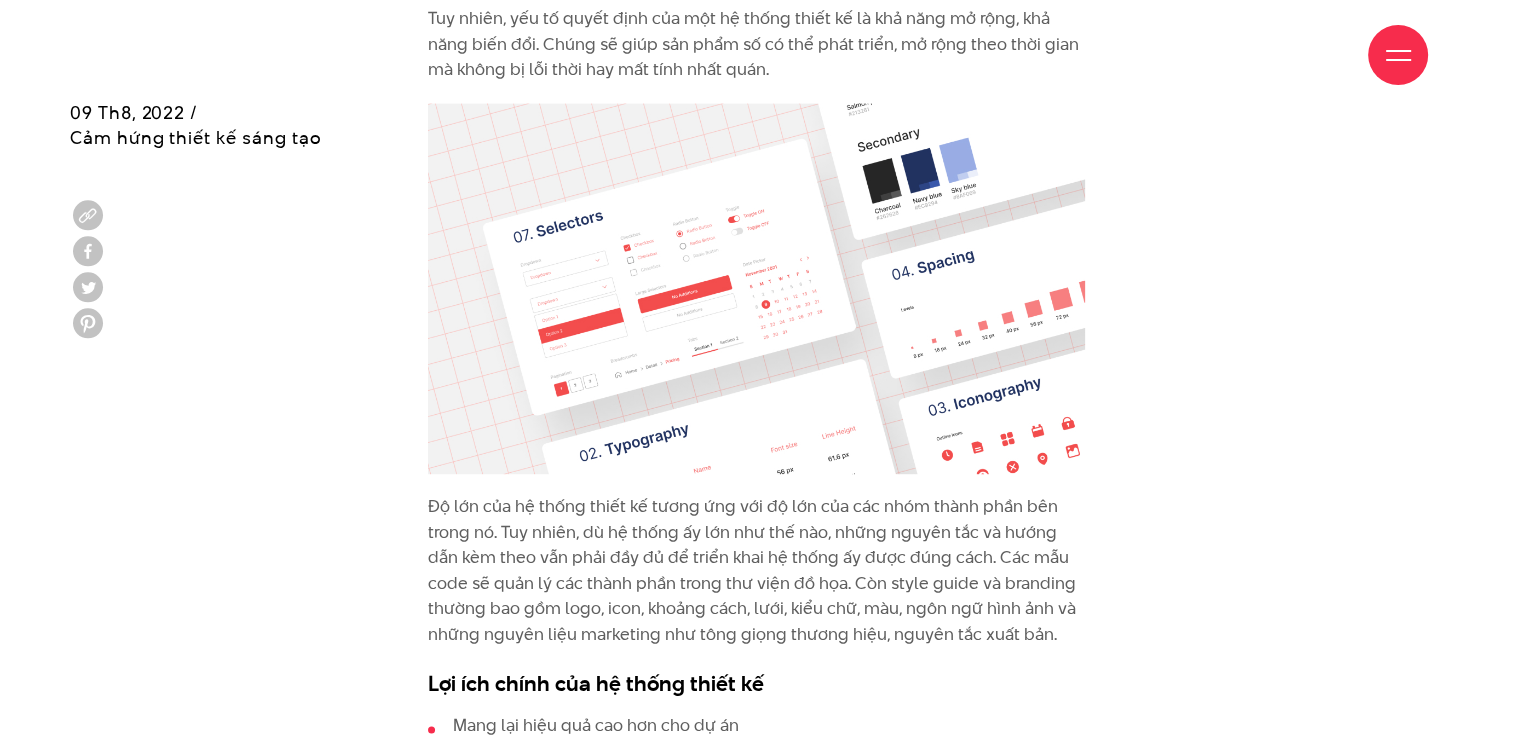 drag, startPoint x: 748, startPoint y: 564, endPoint x: 773, endPoint y: 599, distance: 43.011627 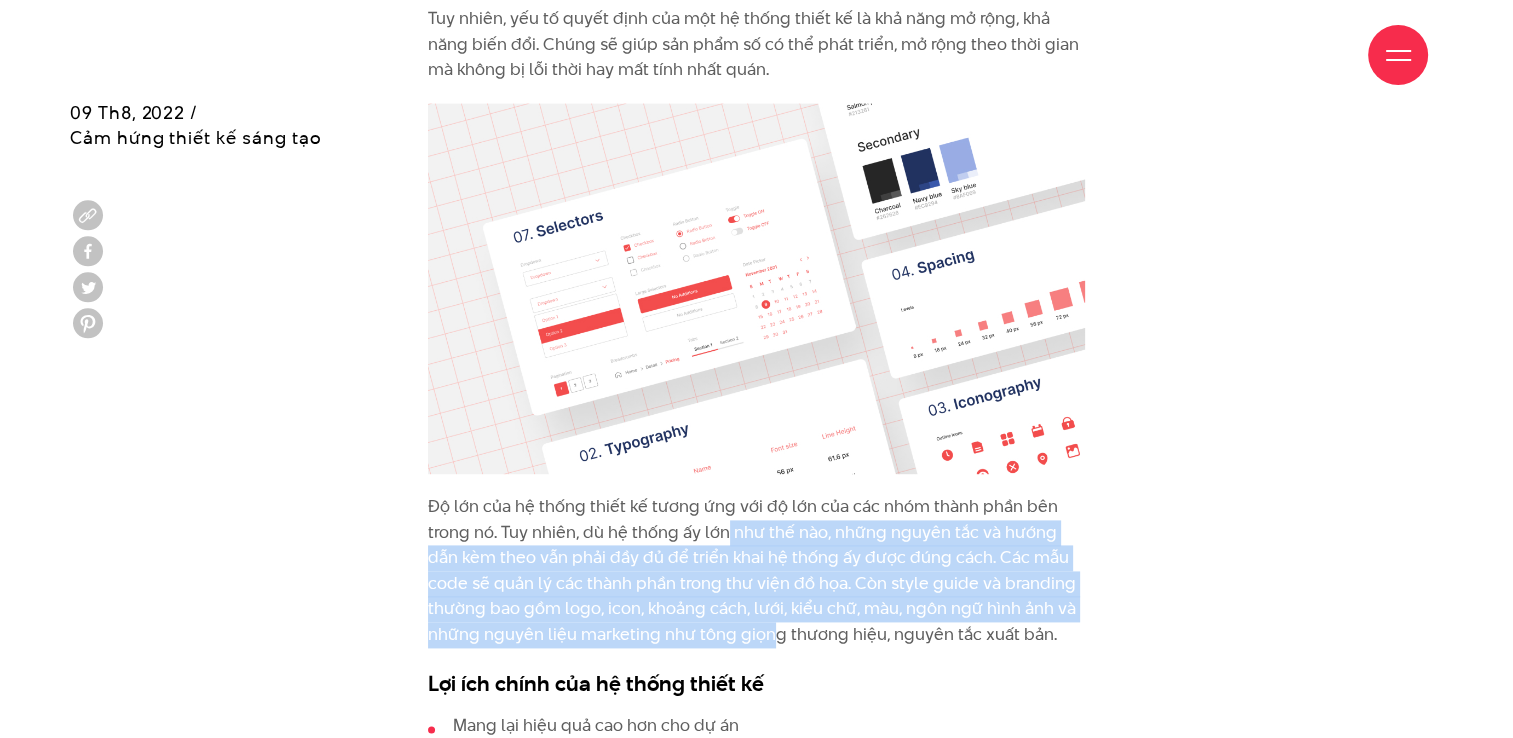 drag, startPoint x: 724, startPoint y: 528, endPoint x: 768, endPoint y: 584, distance: 71.21797 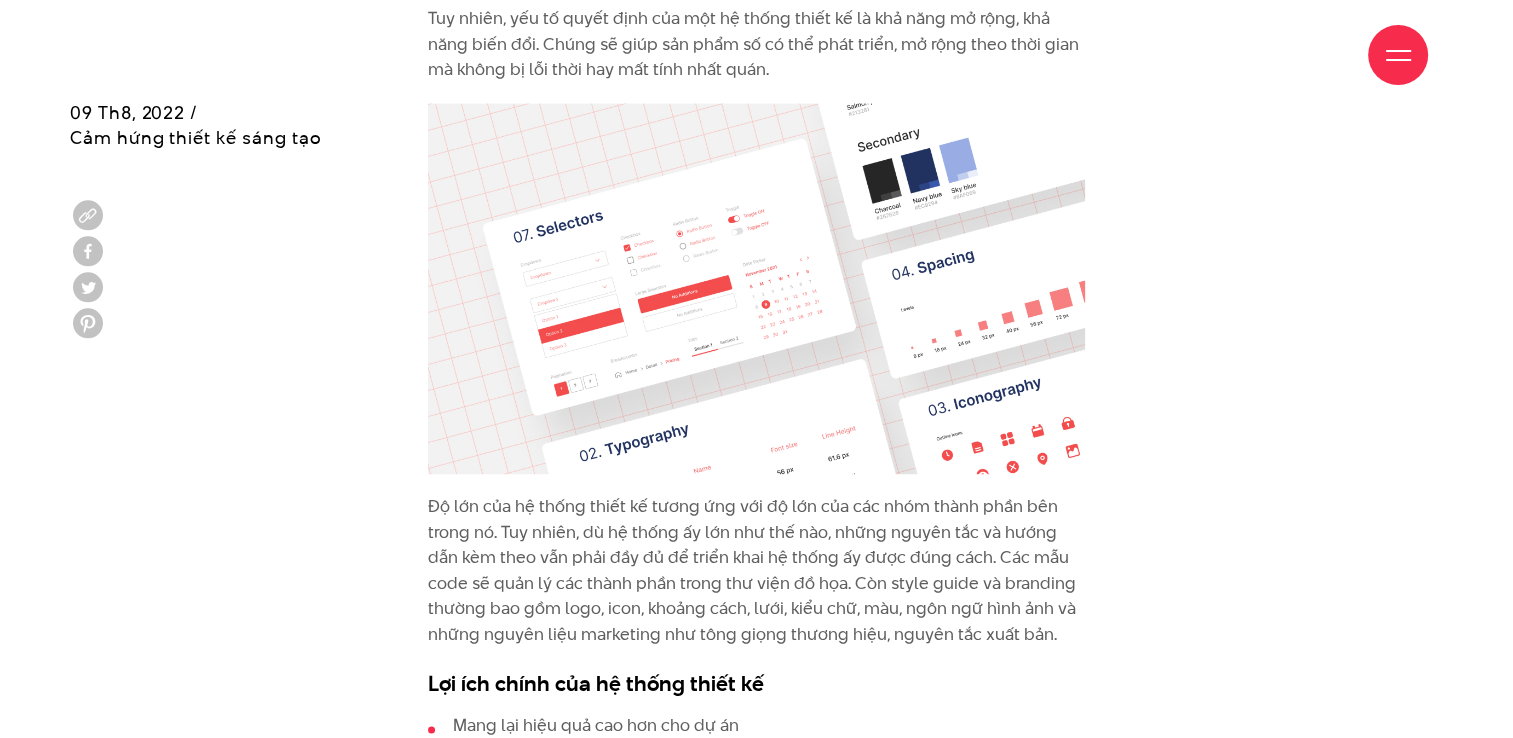 click on "Độ lớn của hệ thống thiết kế tương ứng với độ lớn của các nhóm thành phần bên trong nó. Tuy nhiên, dù hệ thống ấy lớn như thế nào, những nguyên tắc và hướng dẫn kèm theo vẫn phải đầy đủ để triển khai hệ thống ấy được đúng cách. Các mẫu code sẽ quản lý các thành phần trong thư viện đồ họa. Còn style guide và branding thường bao gồm logo, icon, khoảng cách, lưới, kiểu chữ, màu, ngôn ngữ hình ảnh và những nguyên liệu marketing như tông giọng thương hiệu, nguyên tắc xuất bản." at bounding box center [756, 571] 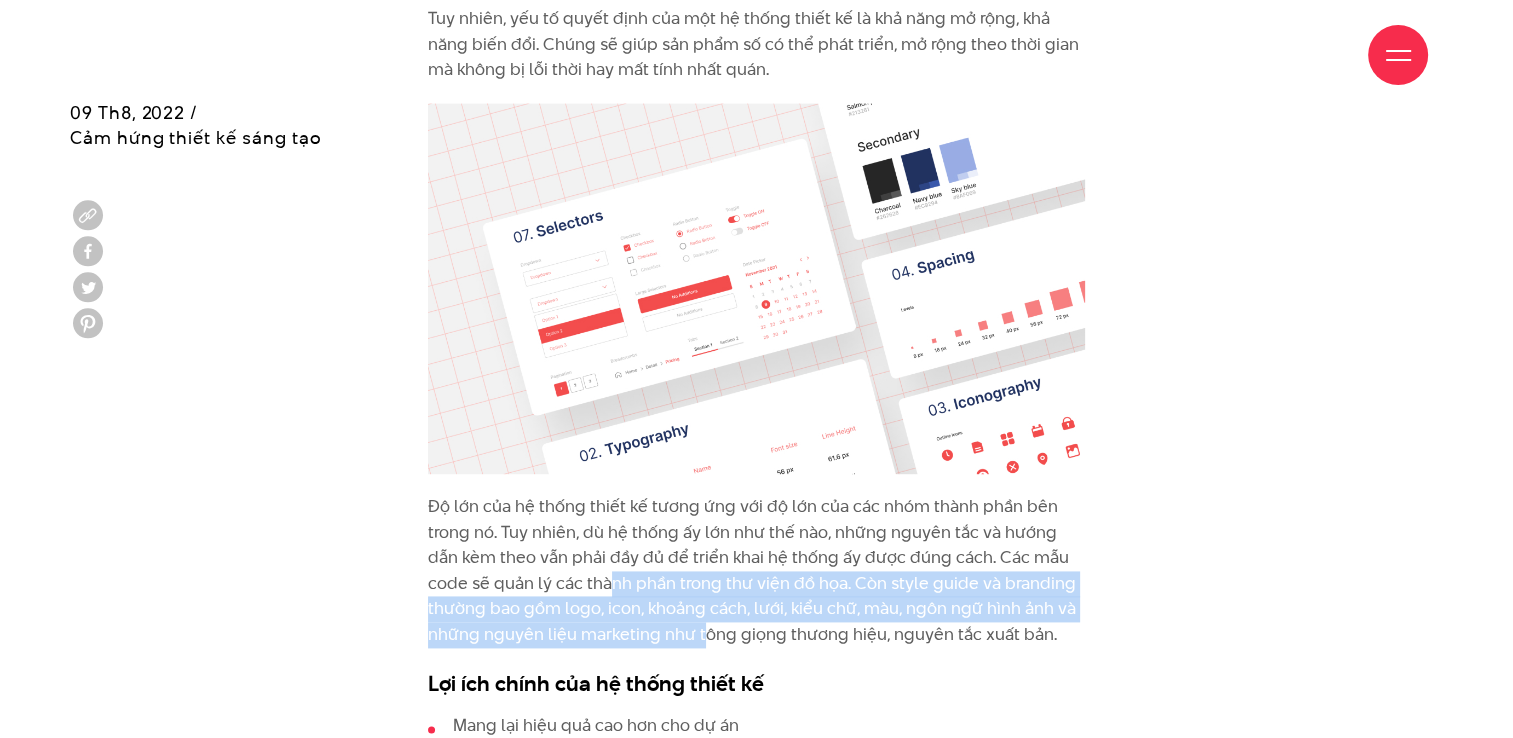 drag, startPoint x: 613, startPoint y: 534, endPoint x: 704, endPoint y: 592, distance: 107.912 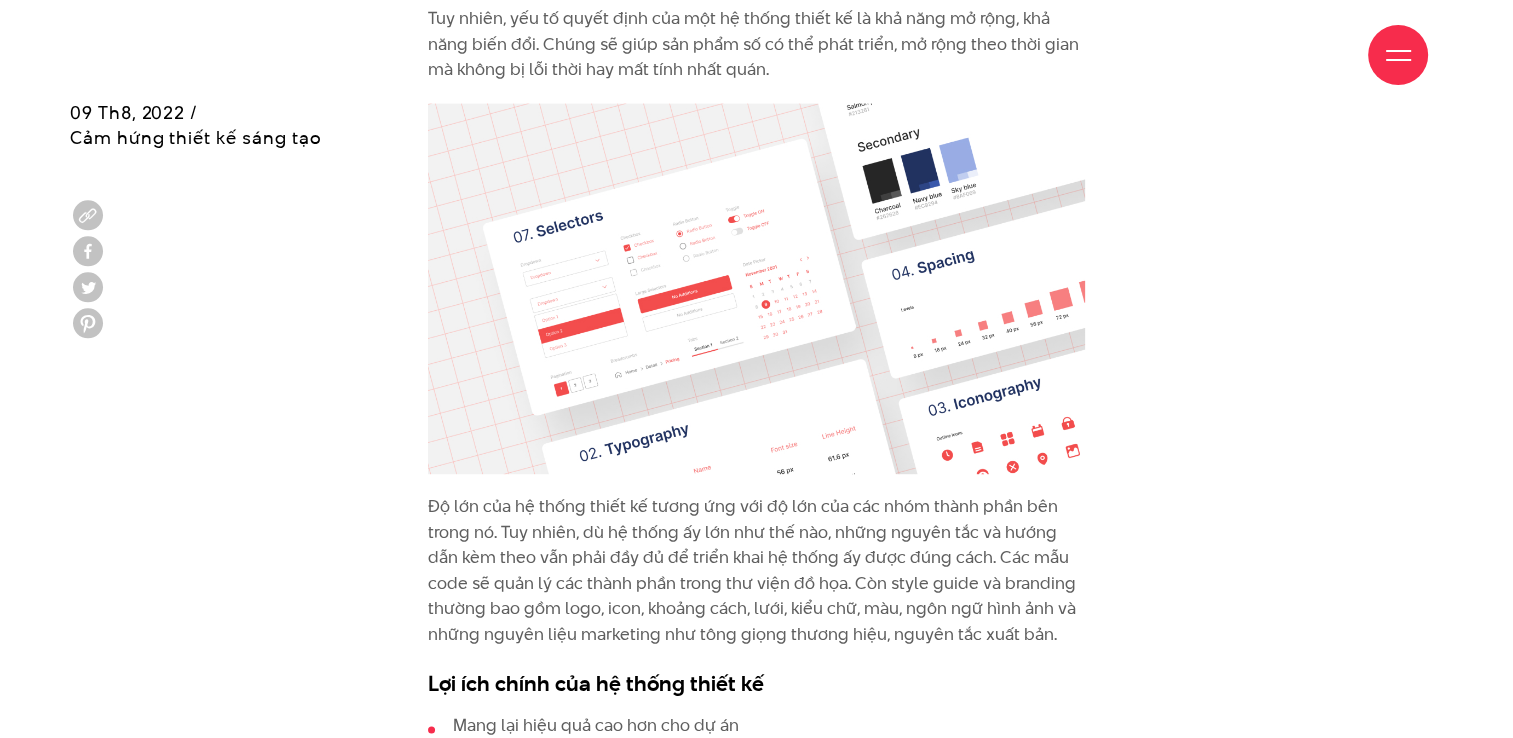 drag, startPoint x: 704, startPoint y: 592, endPoint x: 760, endPoint y: 601, distance: 56.718605 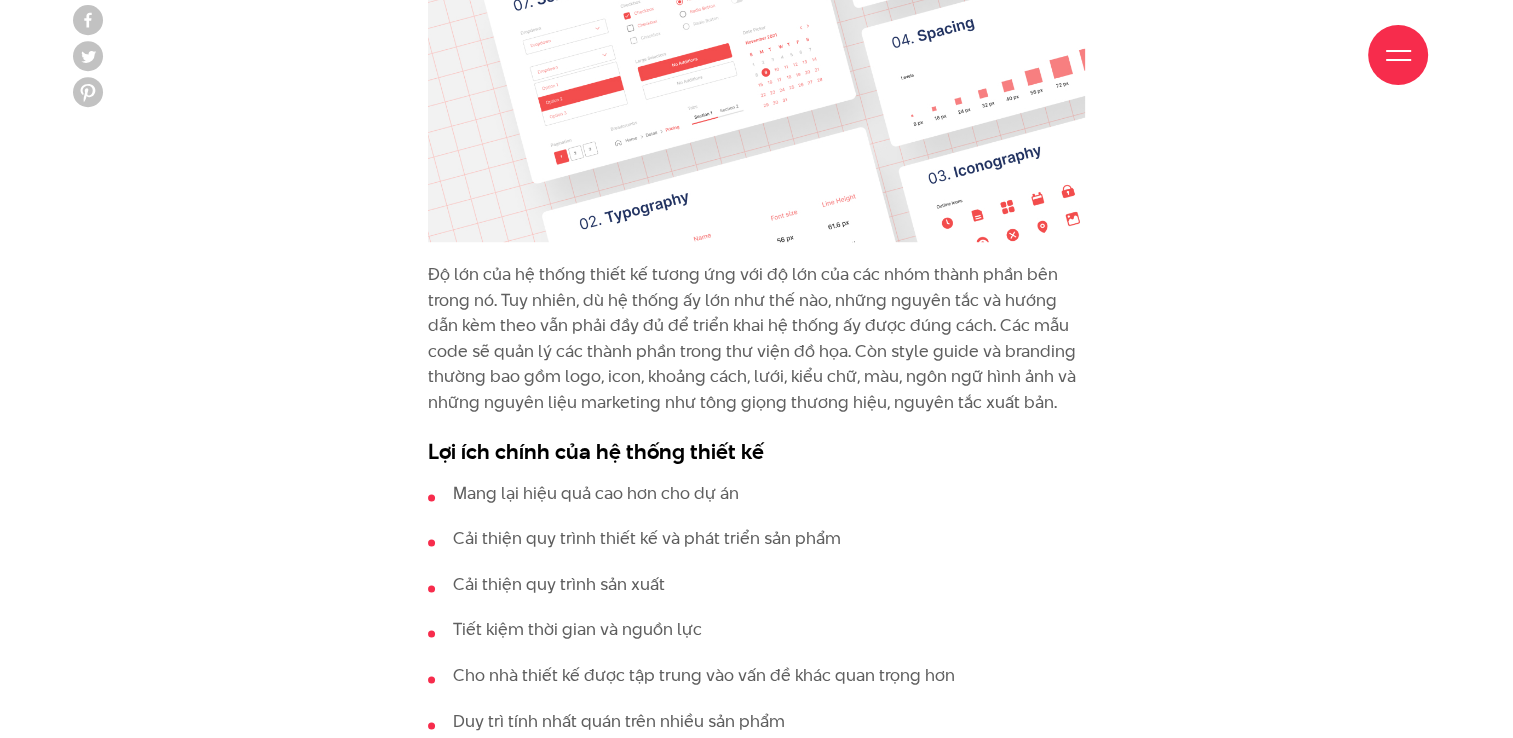 scroll, scrollTop: 2900, scrollLeft: 0, axis: vertical 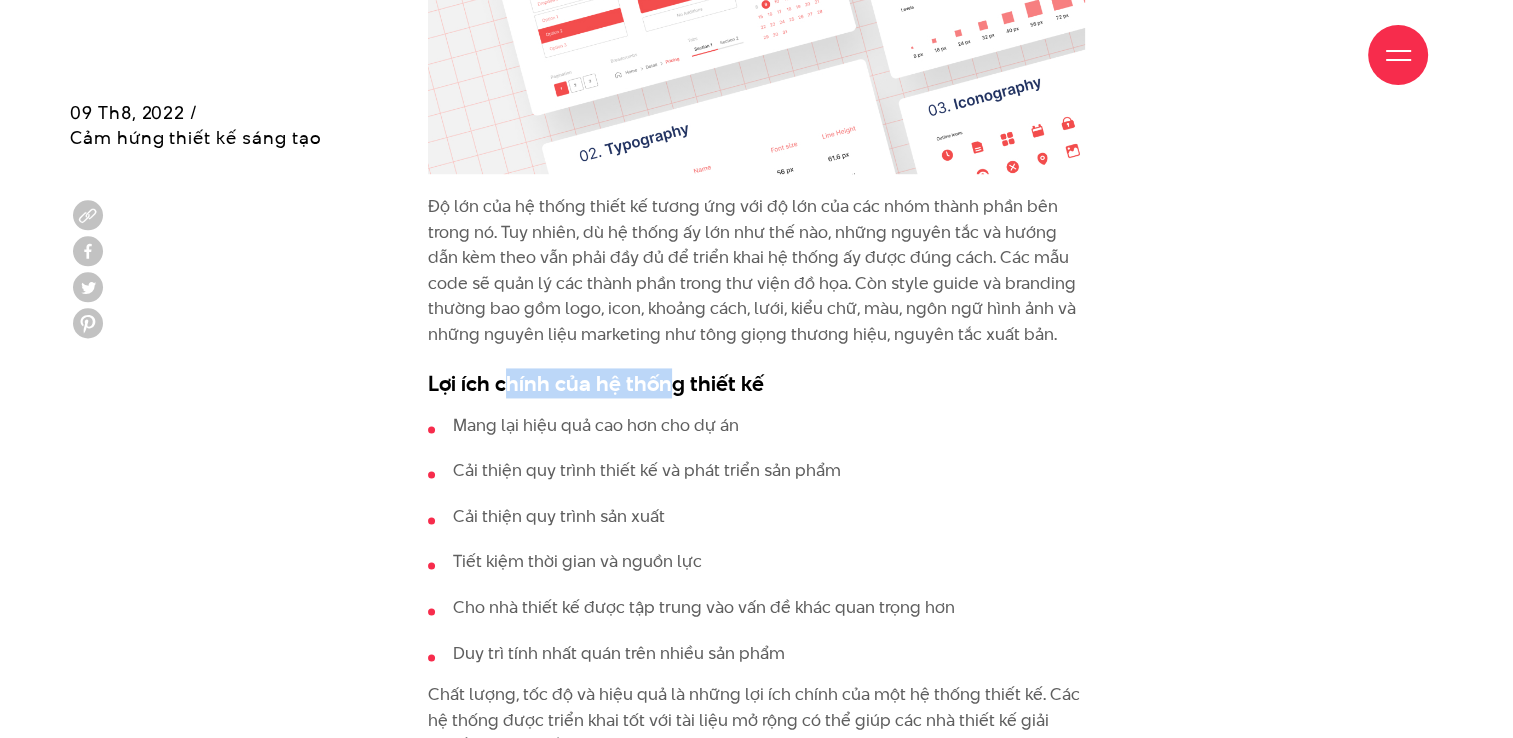 drag, startPoint x: 509, startPoint y: 343, endPoint x: 666, endPoint y: 350, distance: 157.15598 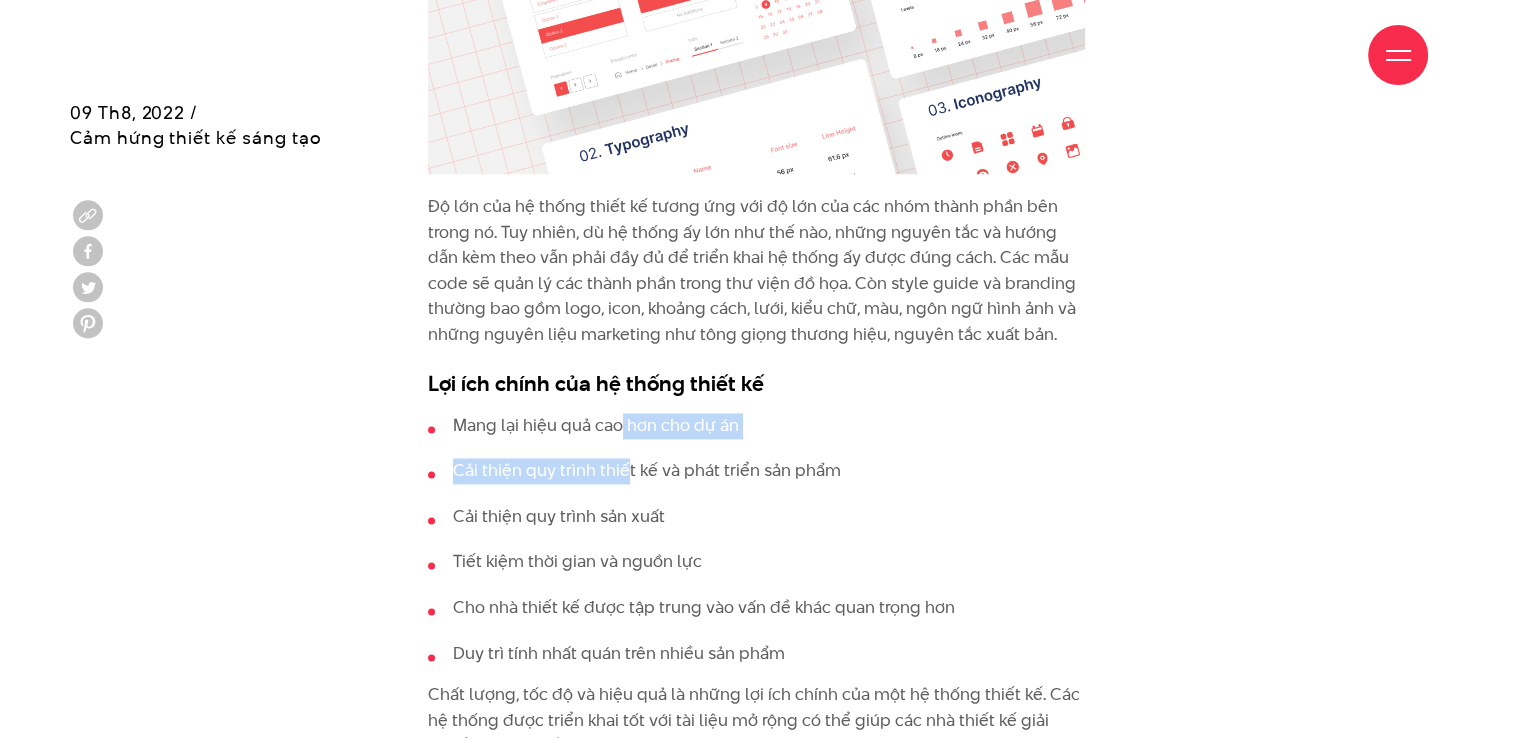 drag 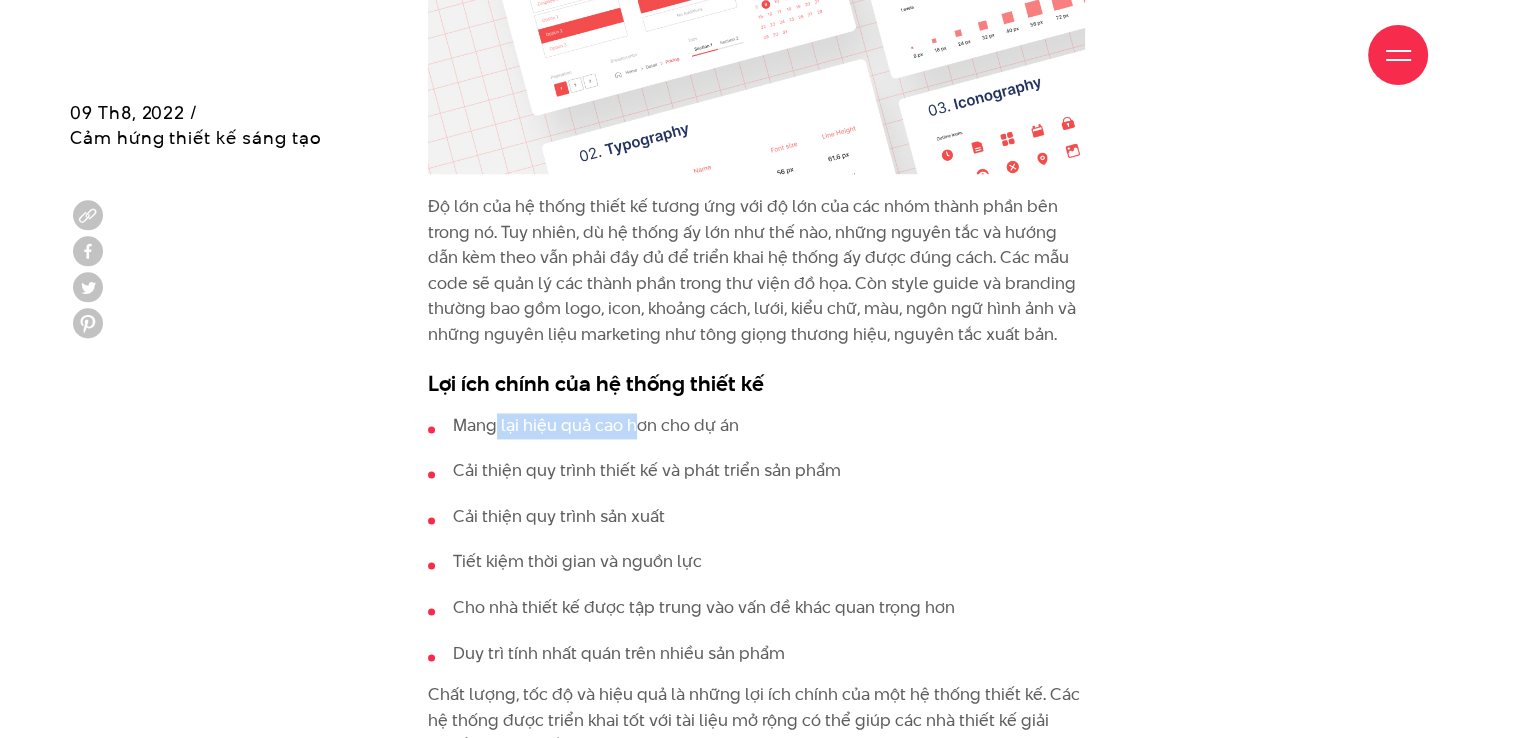 click on "Mang lại hiệu quả cao hơn cho dự án" at bounding box center (756, 426) 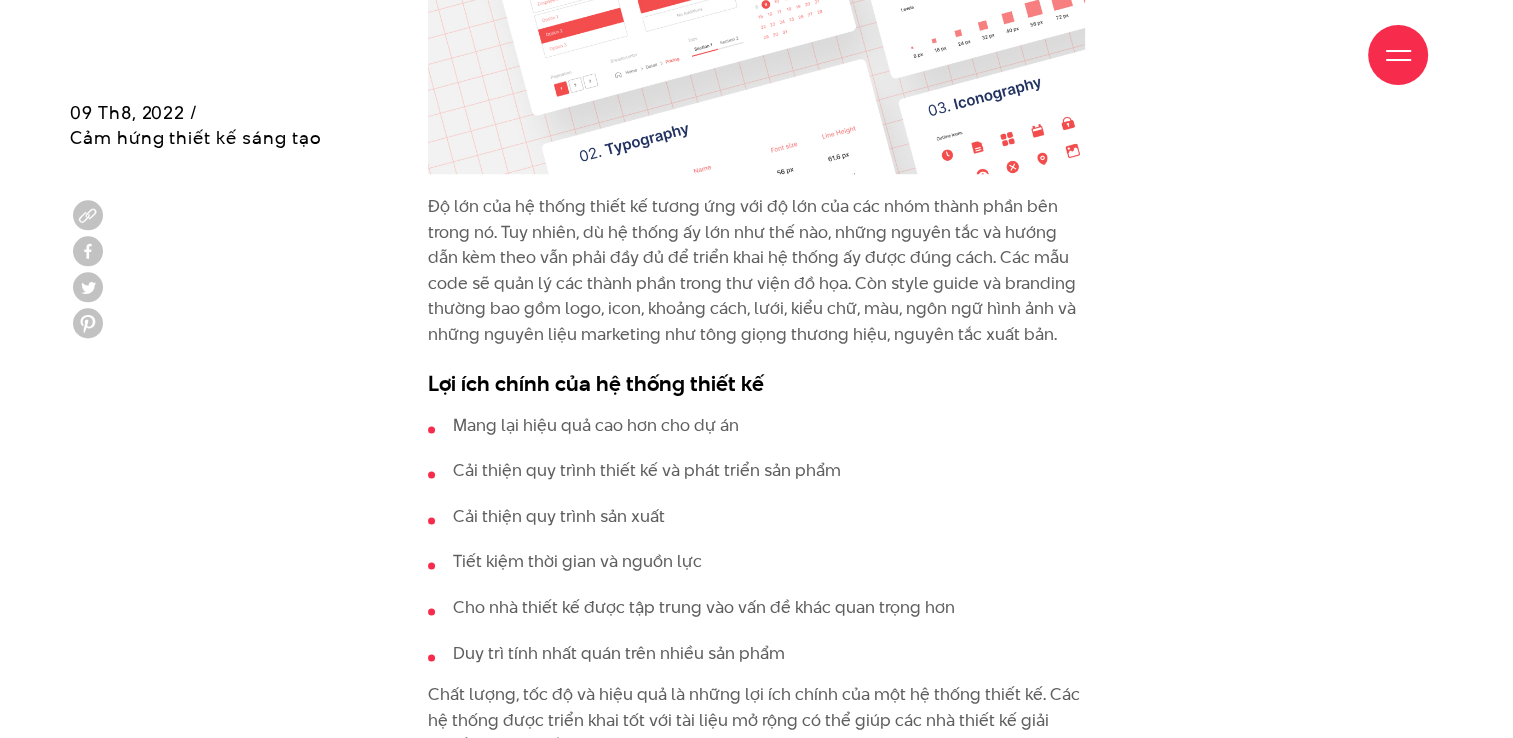 click on "Mang lại hiệu quả cao hơn cho dự án
Cải thiện quy trình thiết kế và phát triển sản phẩm
Cải thiện quy trình sản xuất
Tiết kiệm thời gian và nguồn lực
Cho nhà thiết kế được tập trung vào vấn đề khác quan trọng hơn
Duy trì tính nhất quán trên nhiều sản phẩm" at bounding box center (756, 540) 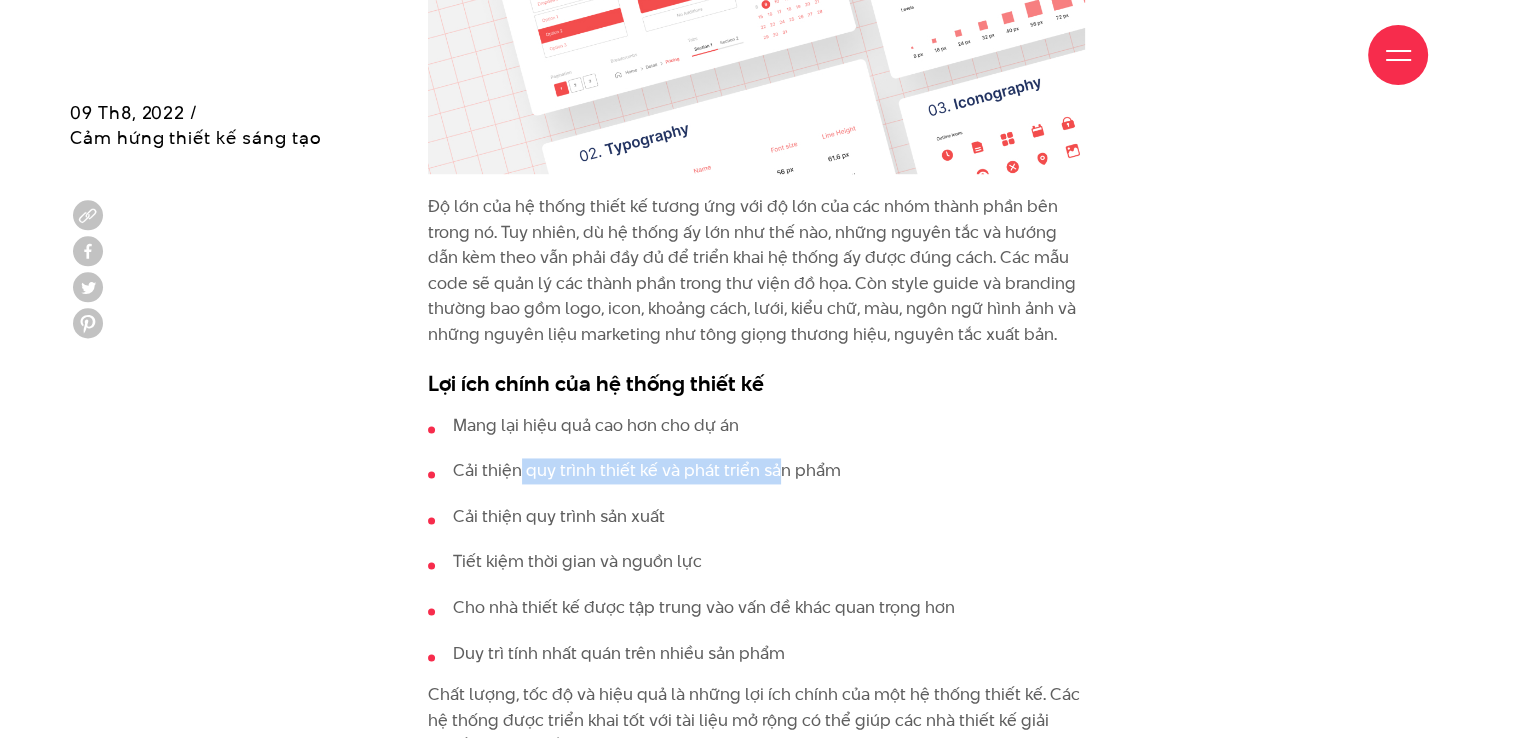 click on "Cải thiện quy trình thiết kế và phát triển sản phẩm" at bounding box center [756, 471] 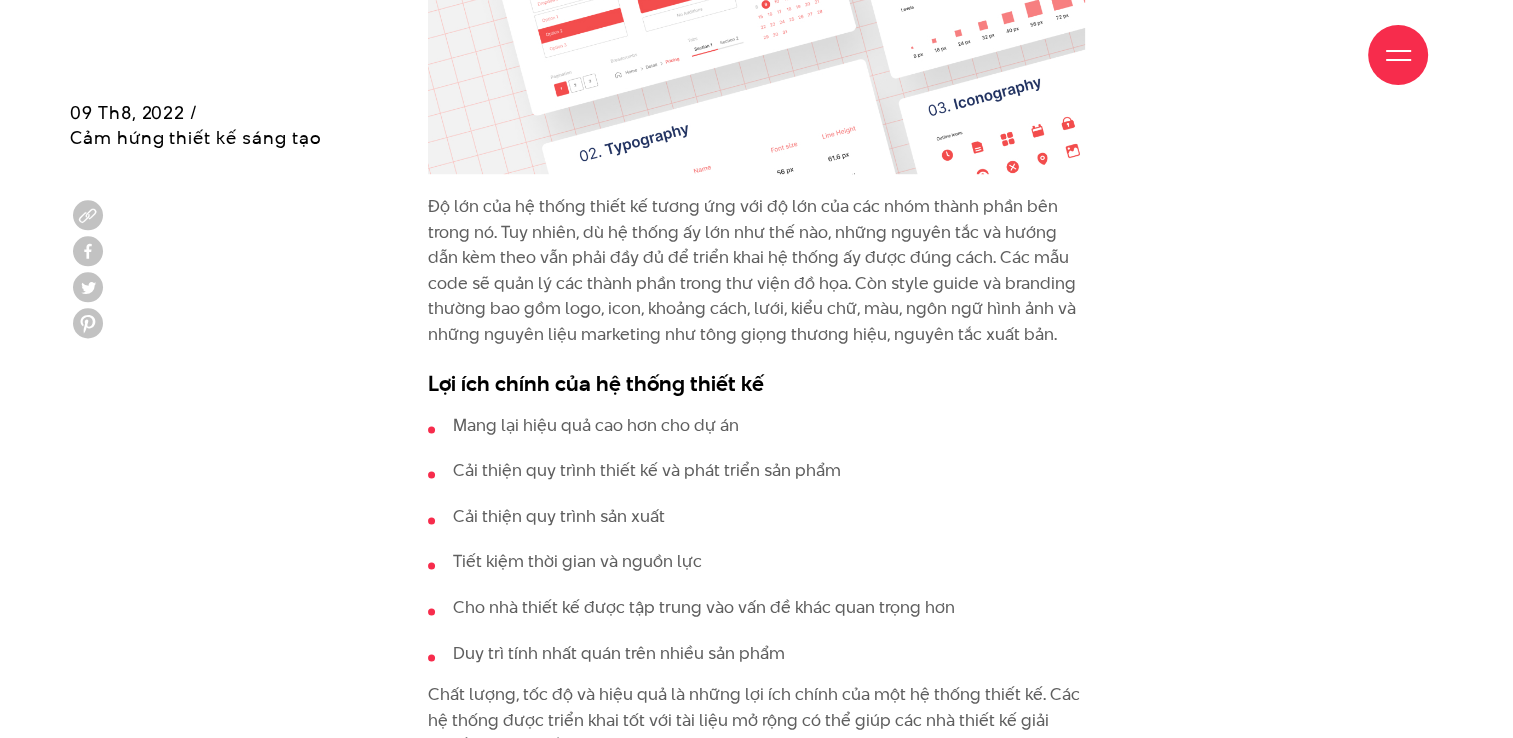 click on "Cải thiện quy trình thiết kế và phát triển sản phẩm" at bounding box center (756, 471) 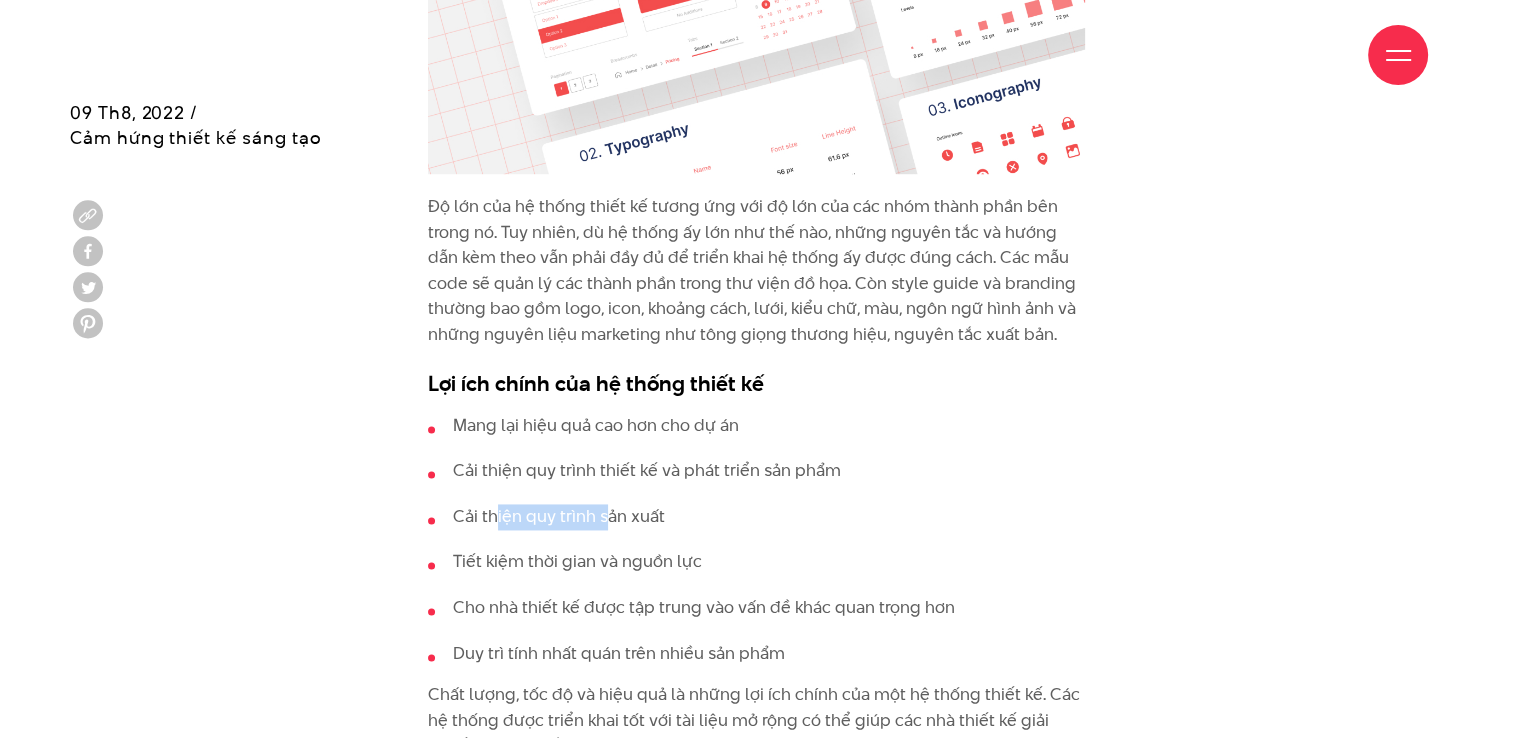 click on "Cải thiện quy trình sản xuất" at bounding box center [756, 517] 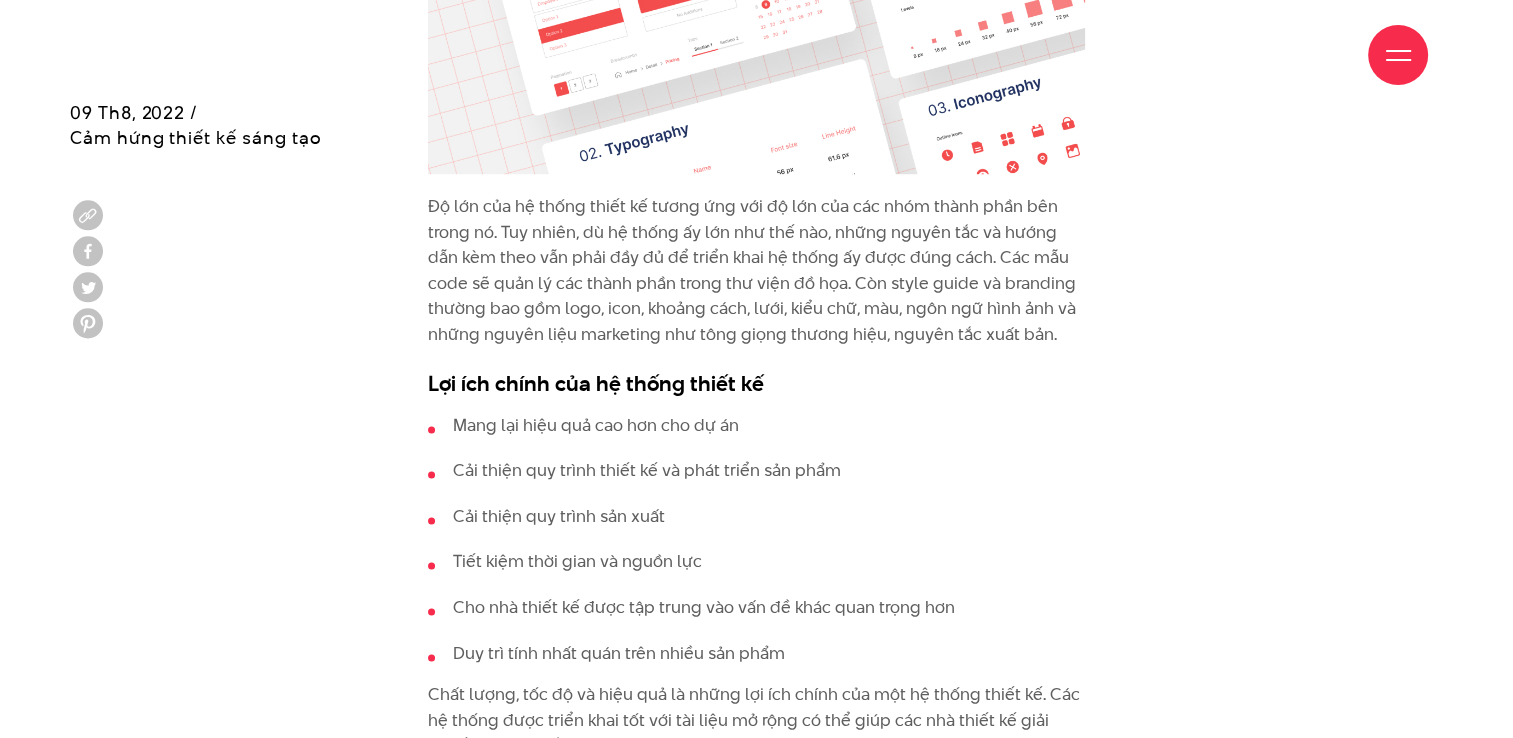 click on "Mang lại hiệu quả cao hơn cho dự án
Cải thiện quy trình thiết kế và phát triển sản phẩm
Cải thiện quy trình sản xuất
Tiết kiệm thời gian và nguồn lực
Cho nhà thiết kế được tập trung vào vấn đề khác quan trọng hơn
Duy trì tính nhất quán trên nhiều sản phẩm" at bounding box center [756, 540] 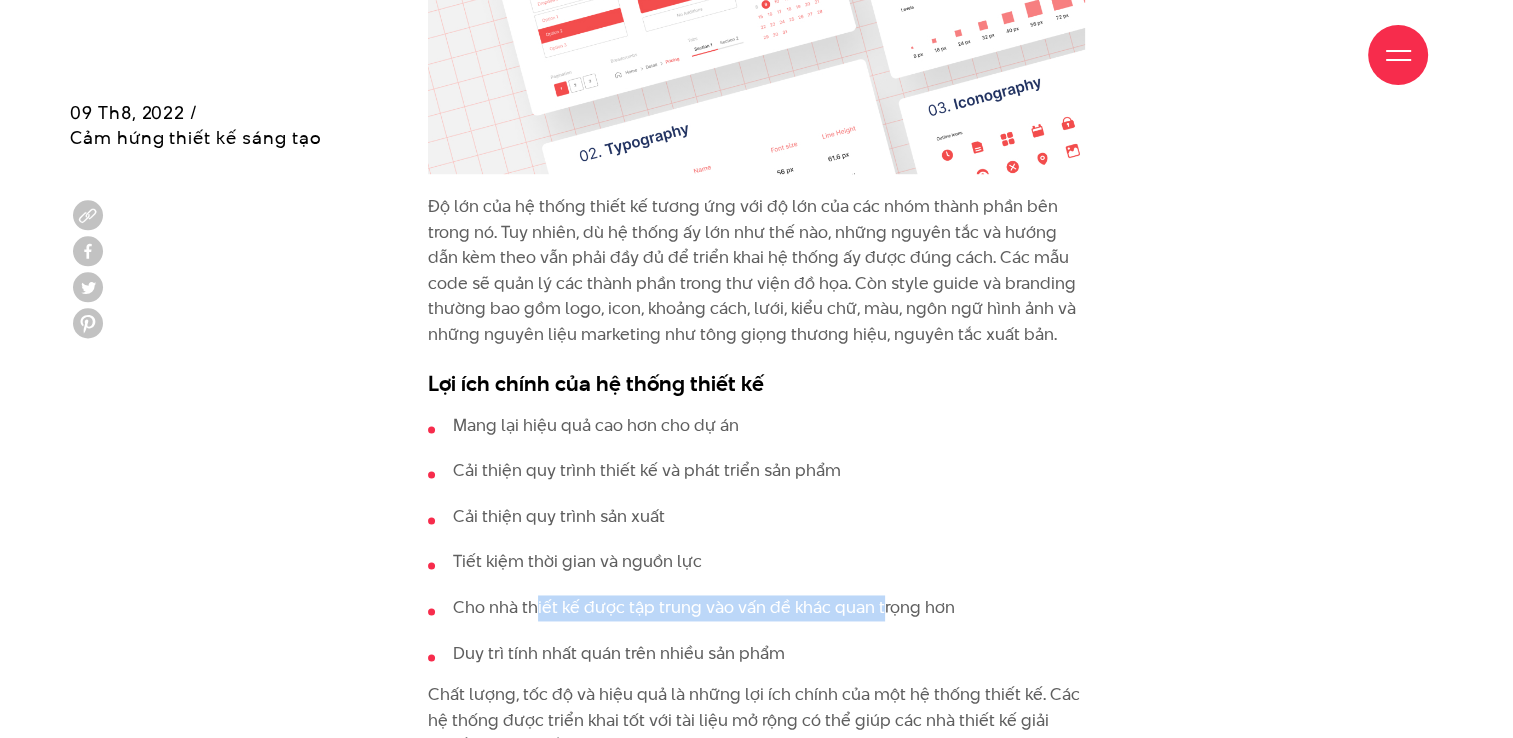 click on "Cho nhà thiết kế được tập trung vào vấn đề khác quan trọng hơn" at bounding box center [756, 608] 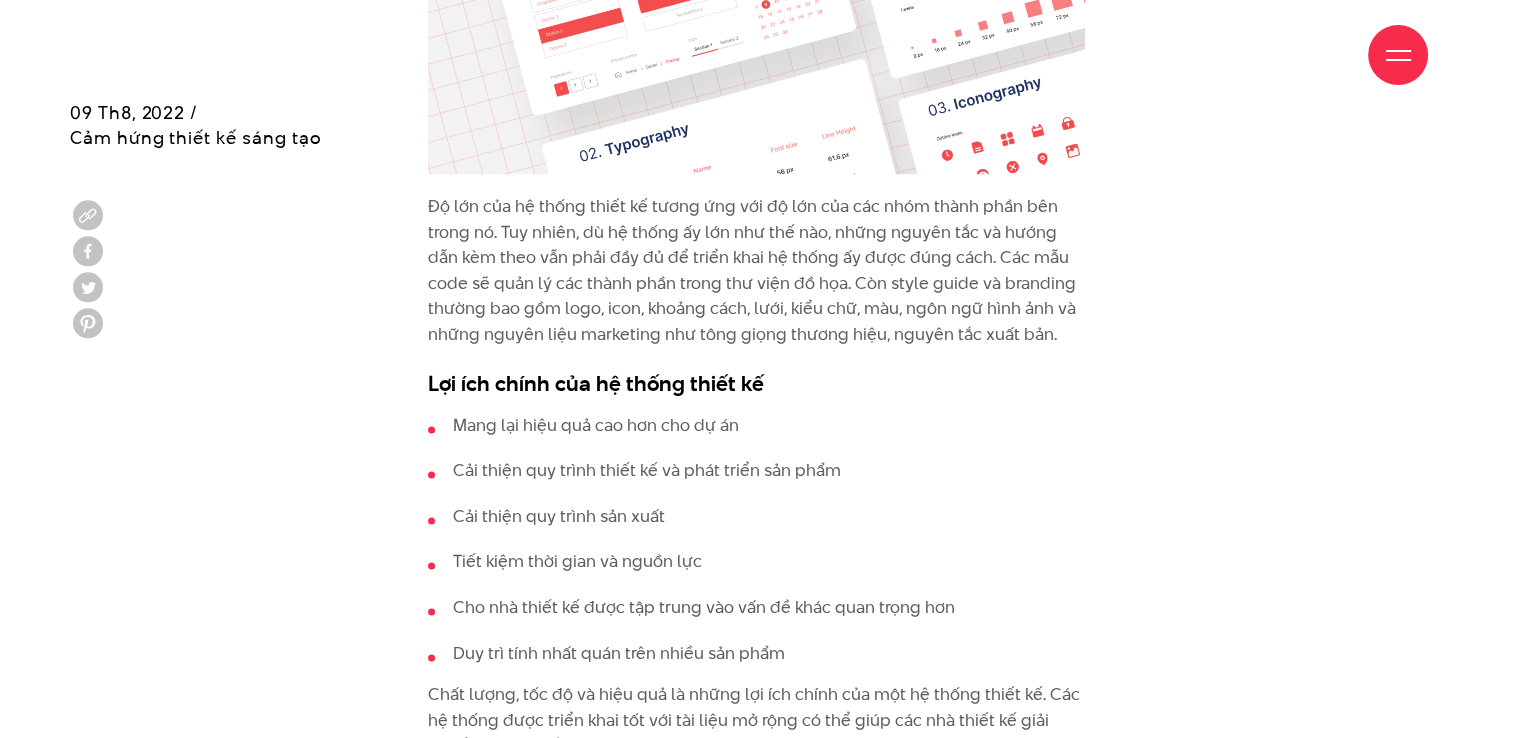 click on "Mang lại hiệu quả cao hơn cho dự án
Cải thiện quy trình thiết kế và phát triển sản phẩm
Cải thiện quy trình sản xuất
Tiết kiệm thời gian và nguồn lực
Cho nhà thiết kế được tập trung vào vấn đề khác quan trọng hơn
Duy trì tính nhất quán trên nhiều sản phẩm" at bounding box center (756, 540) 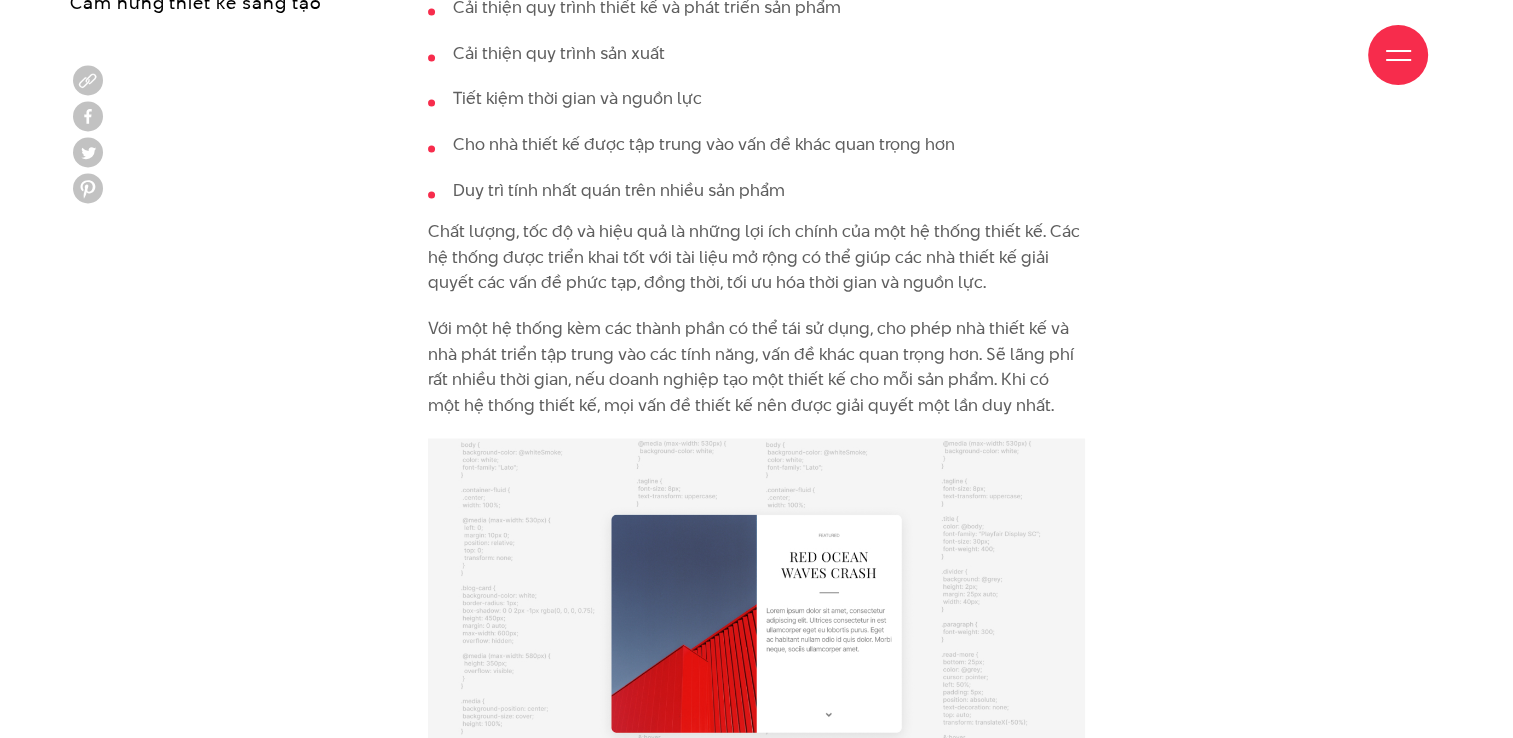 scroll, scrollTop: 3400, scrollLeft: 0, axis: vertical 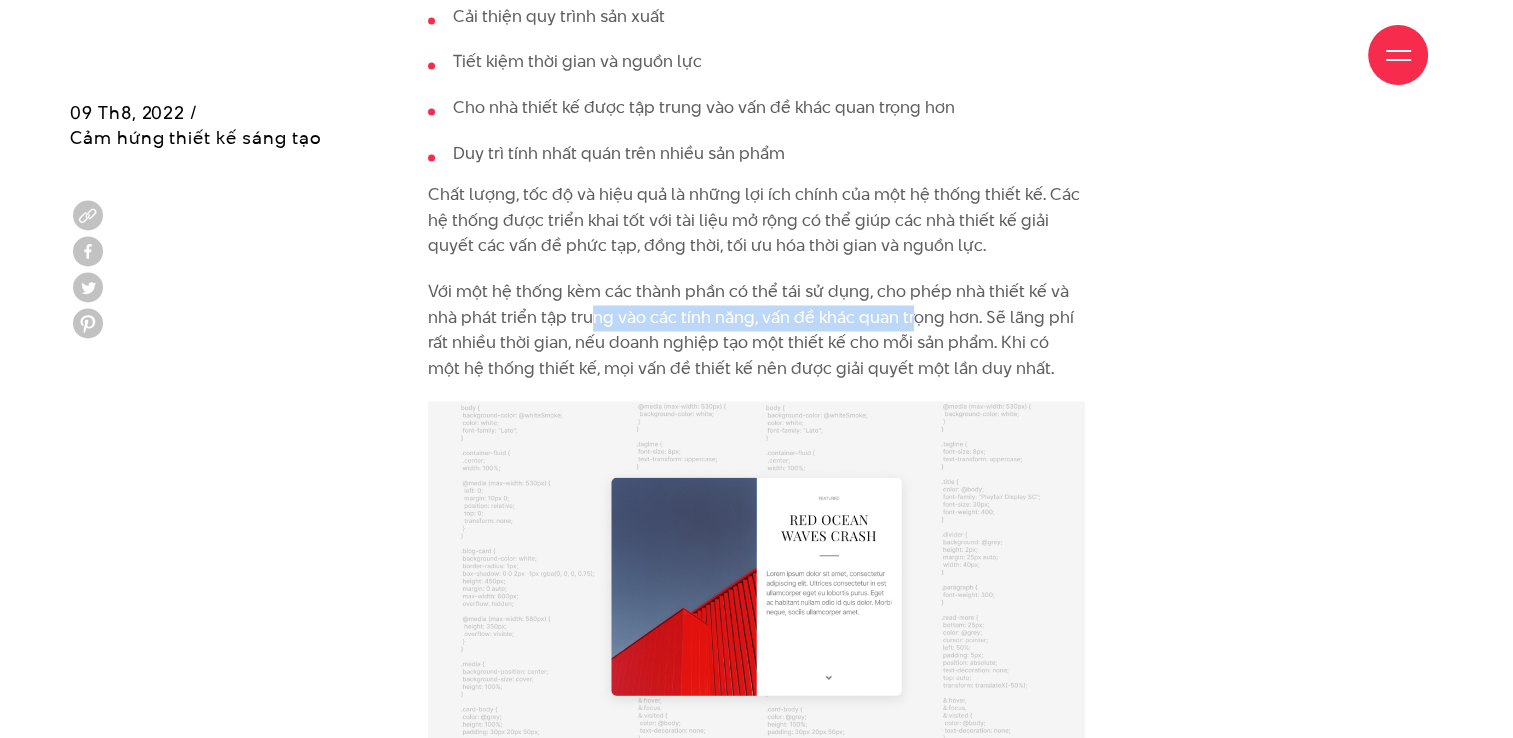 click on "Với một hệ thống kèm các thành phần có thể tái sử dụng, cho phép nhà thiết kế và nhà phát triển tập trung vào các tính năng, vấn đề khác quan trọng hơn. Sẽ lãng phí rất nhiều thời gian, nếu doanh nghiệp tạo một thiết kế cho mỗi sản phẩm. Khi có một hệ thống thiết kế, mọi vấn đề thiết kế nên được giải quyết một lần duy nhất." at bounding box center (756, 330) 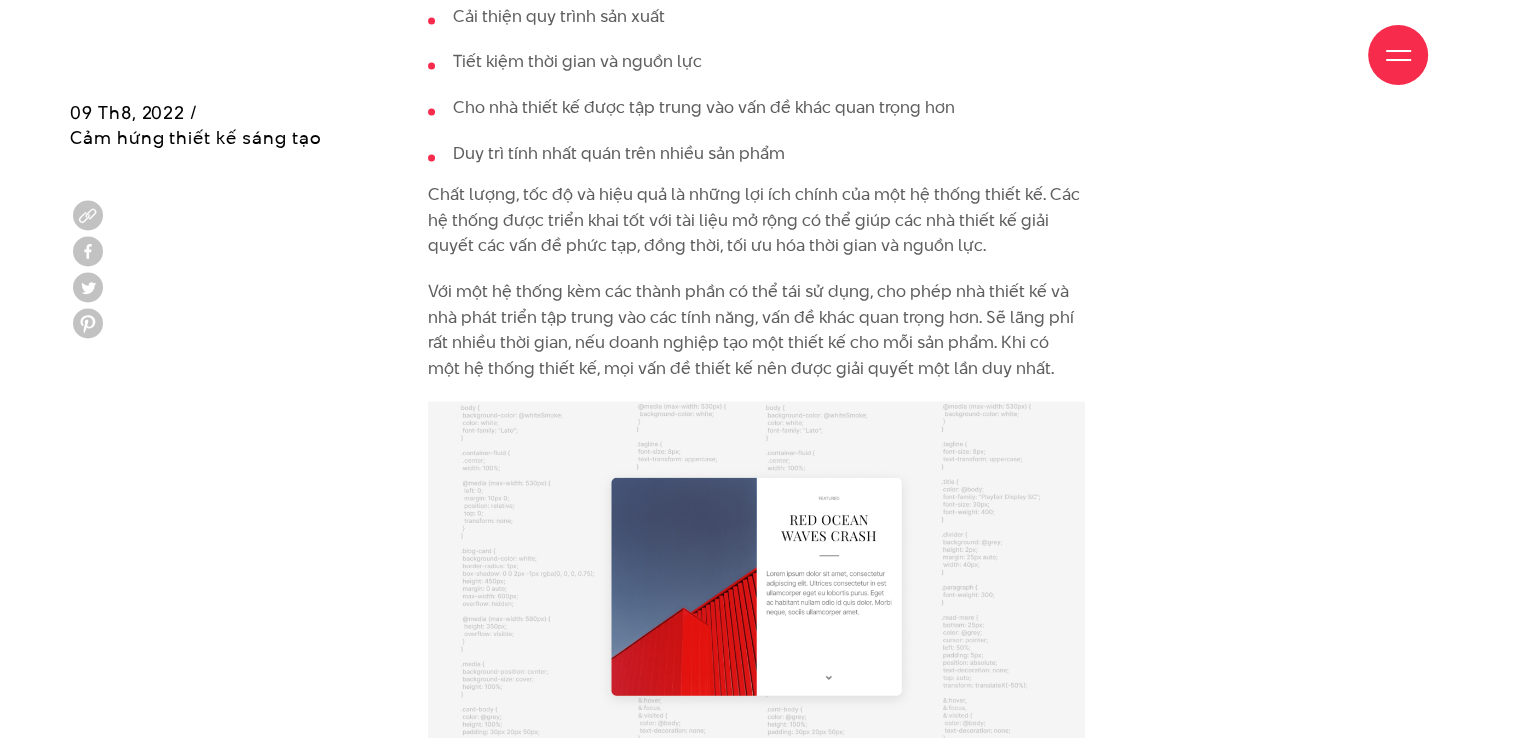 click on "Với một hệ thống kèm các thành phần có thể tái sử dụng, cho phép nhà thiết kế và nhà phát triển tập trung vào các tính năng, vấn đề khác quan trọng hơn. Sẽ lãng phí rất nhiều thời gian, nếu doanh nghiệp tạo một thiết kế cho mỗi sản phẩm. Khi có một hệ thống thiết kế, mọi vấn đề thiết kế nên được giải quyết một lần duy nhất." at bounding box center (756, 330) 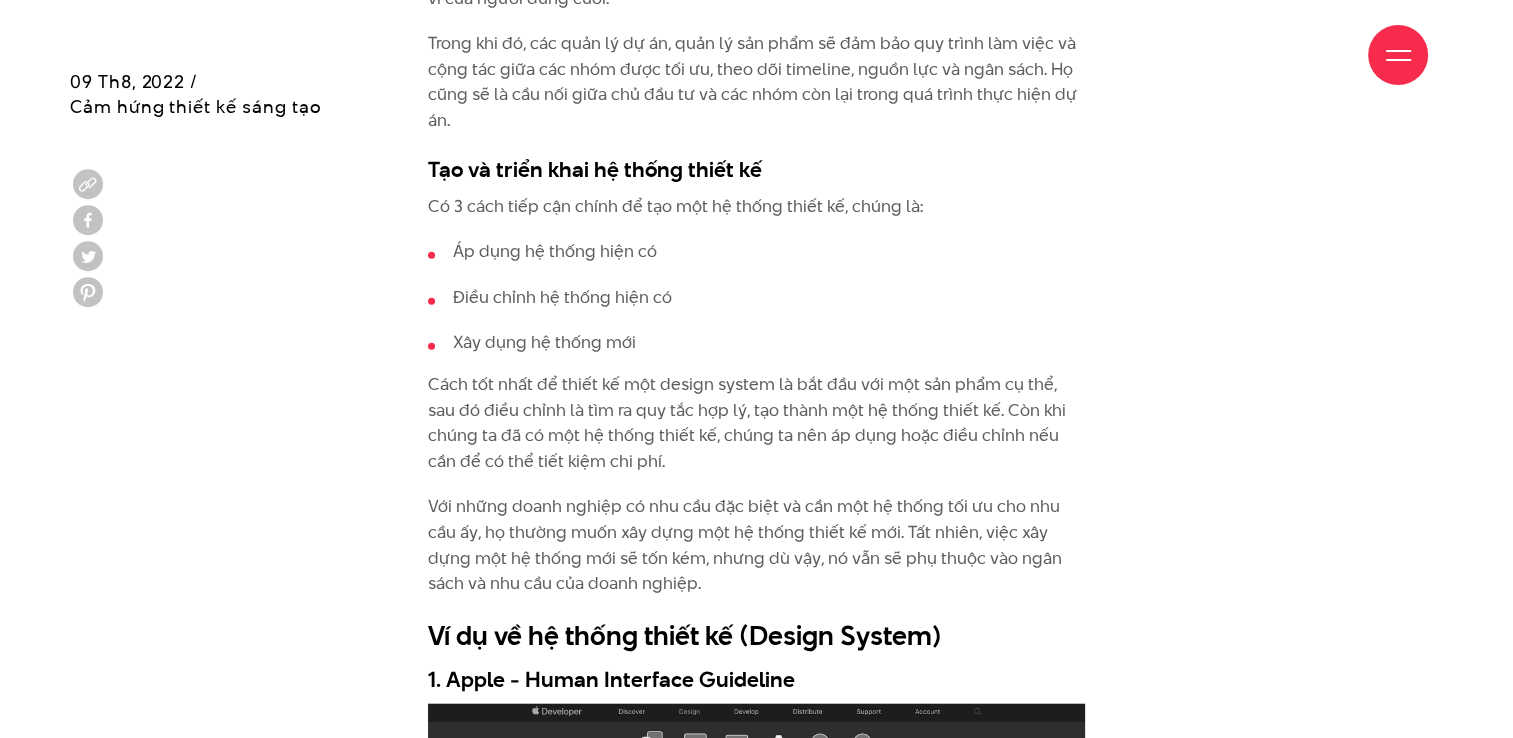 scroll, scrollTop: 4600, scrollLeft: 0, axis: vertical 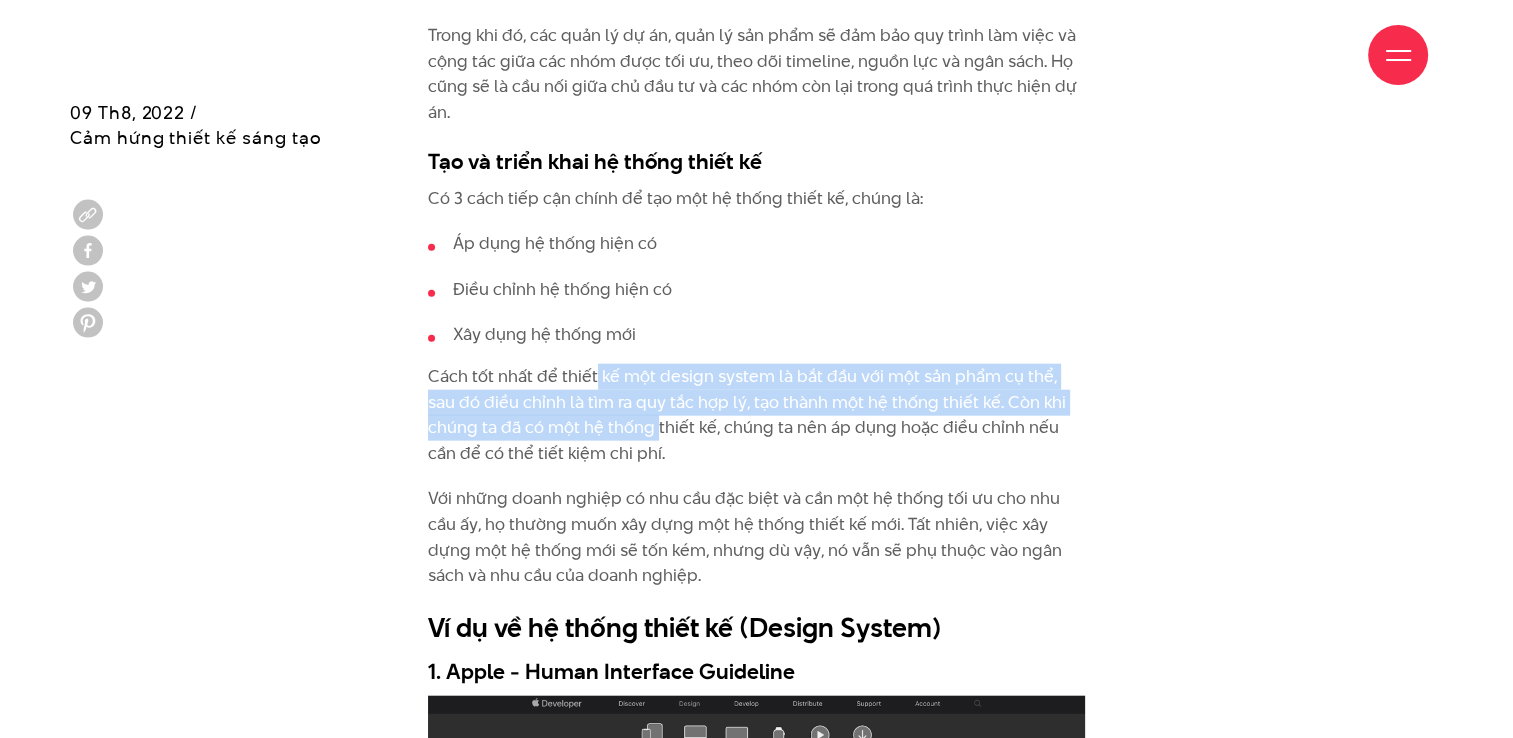 drag, startPoint x: 593, startPoint y: 333, endPoint x: 604, endPoint y: 378, distance: 46.32494 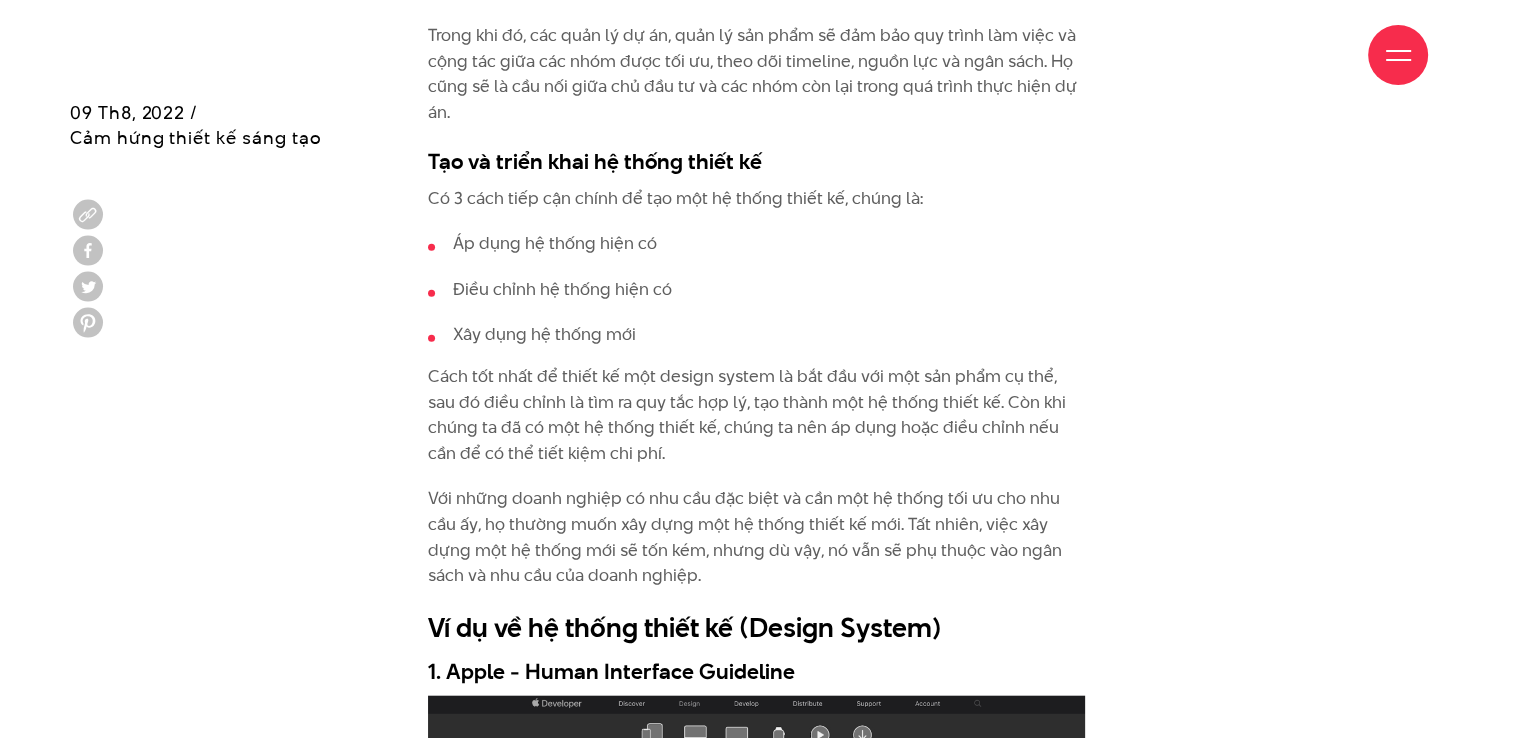 drag, startPoint x: 604, startPoint y: 378, endPoint x: 639, endPoint y: 385, distance: 35.69314 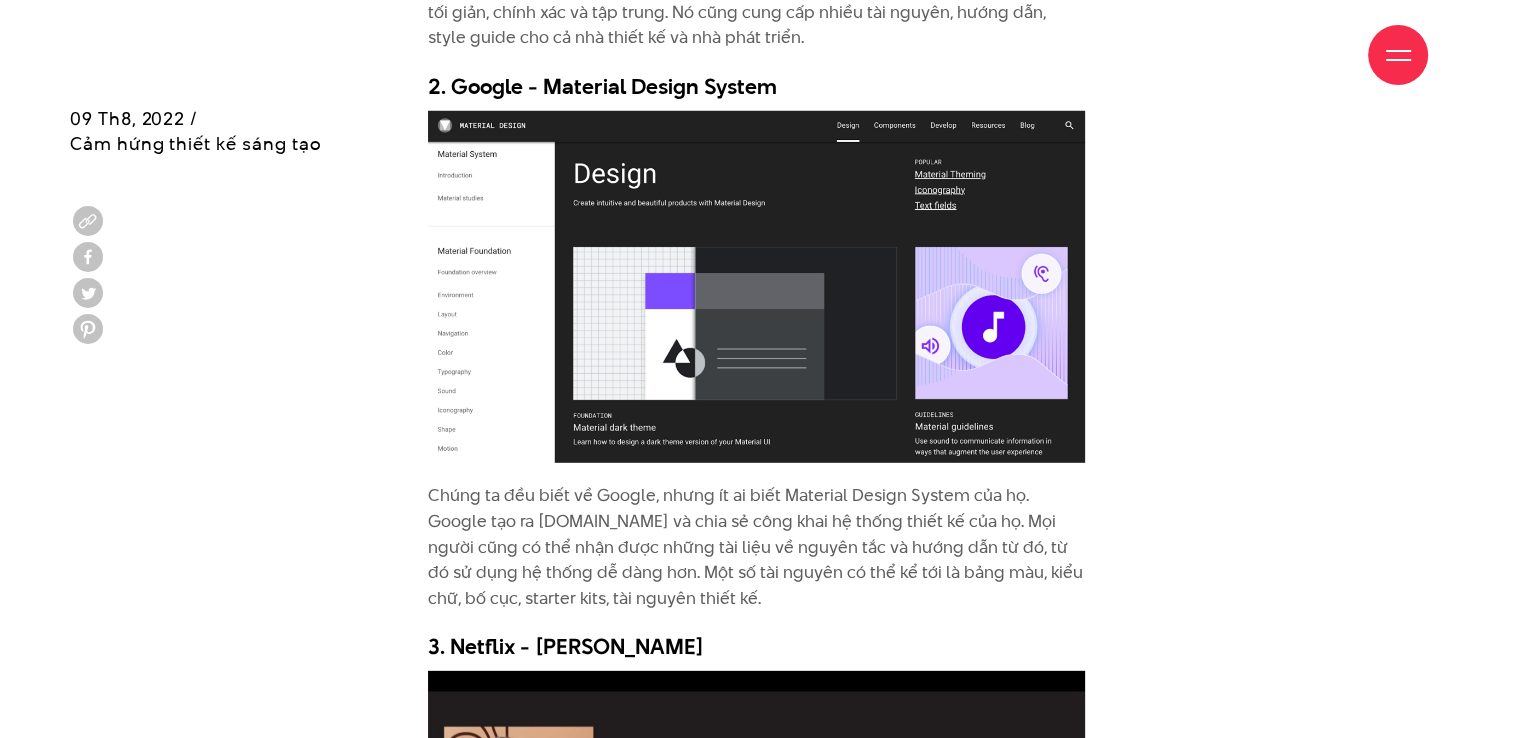 scroll, scrollTop: 5700, scrollLeft: 0, axis: vertical 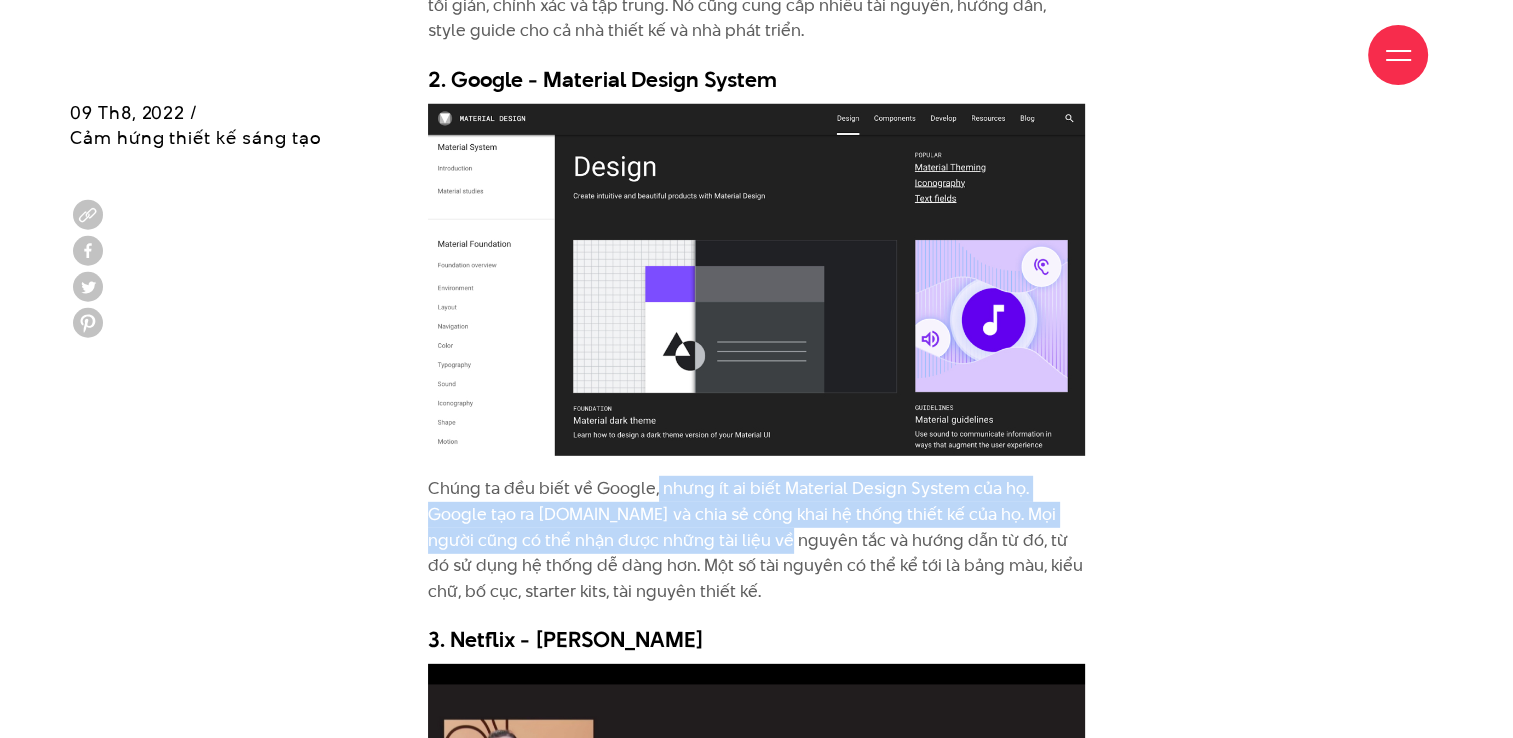 drag, startPoint x: 656, startPoint y: 447, endPoint x: 688, endPoint y: 503, distance: 64.49806 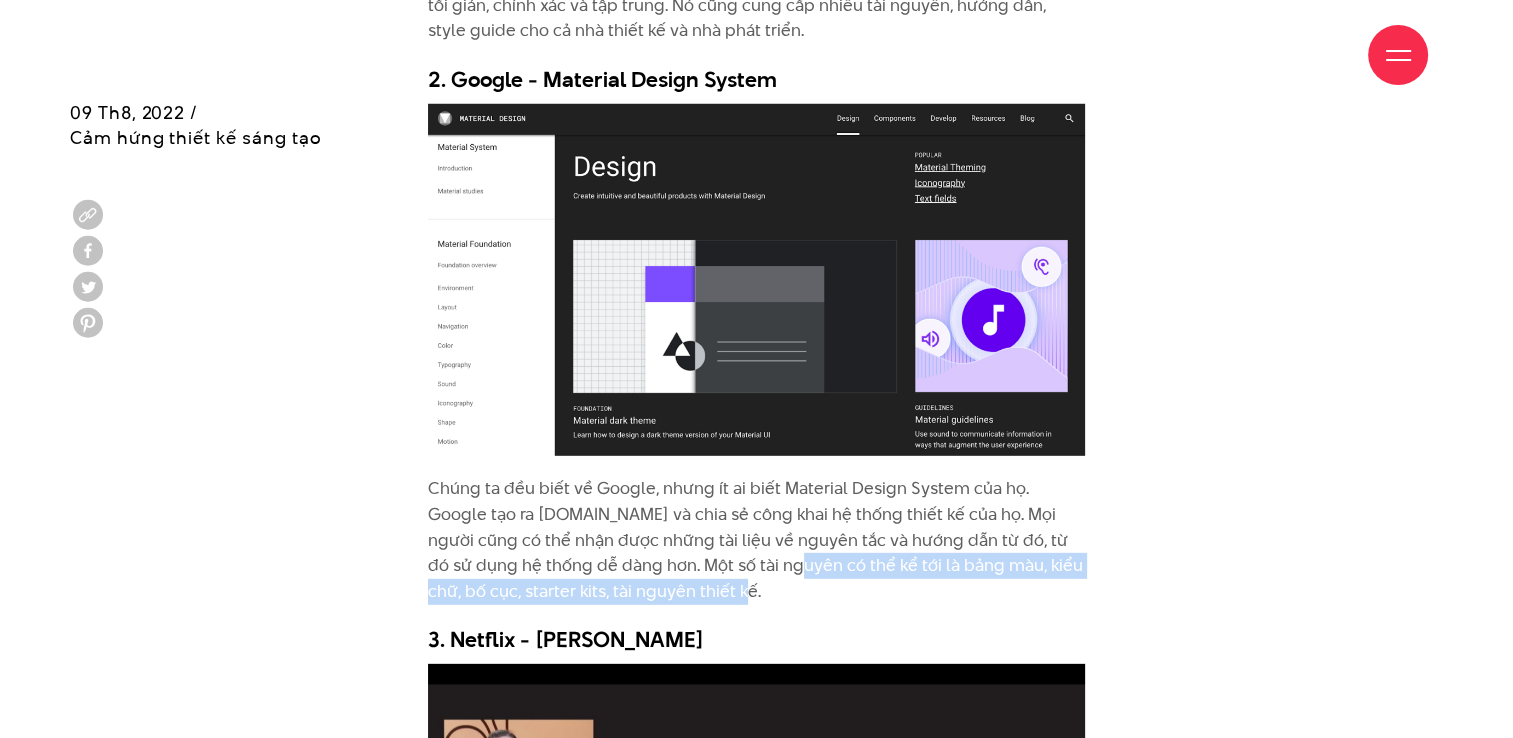 drag, startPoint x: 688, startPoint y: 503, endPoint x: 704, endPoint y: 542, distance: 42.154476 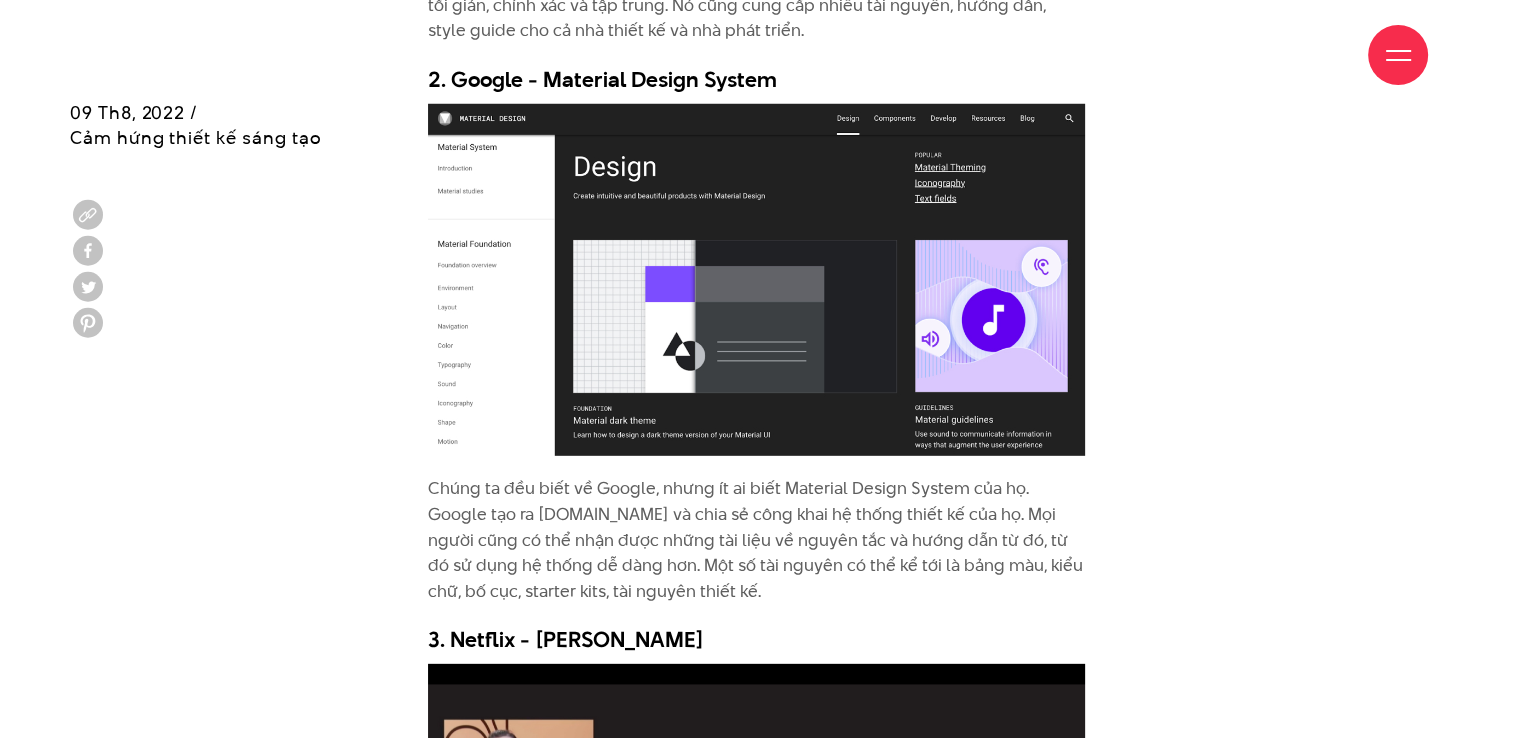 drag, startPoint x: 704, startPoint y: 542, endPoint x: 562, endPoint y: 492, distance: 150.54567 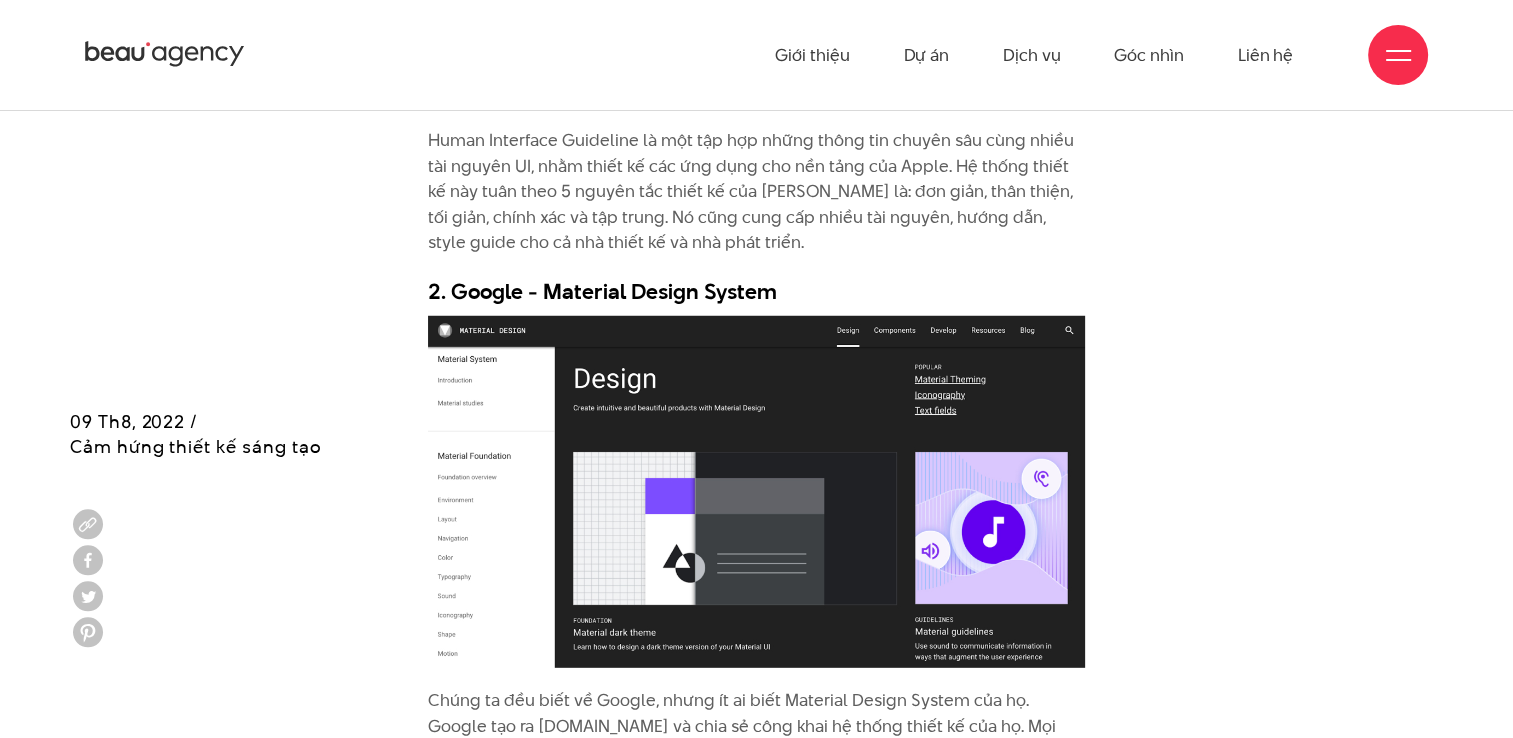 scroll, scrollTop: 5400, scrollLeft: 0, axis: vertical 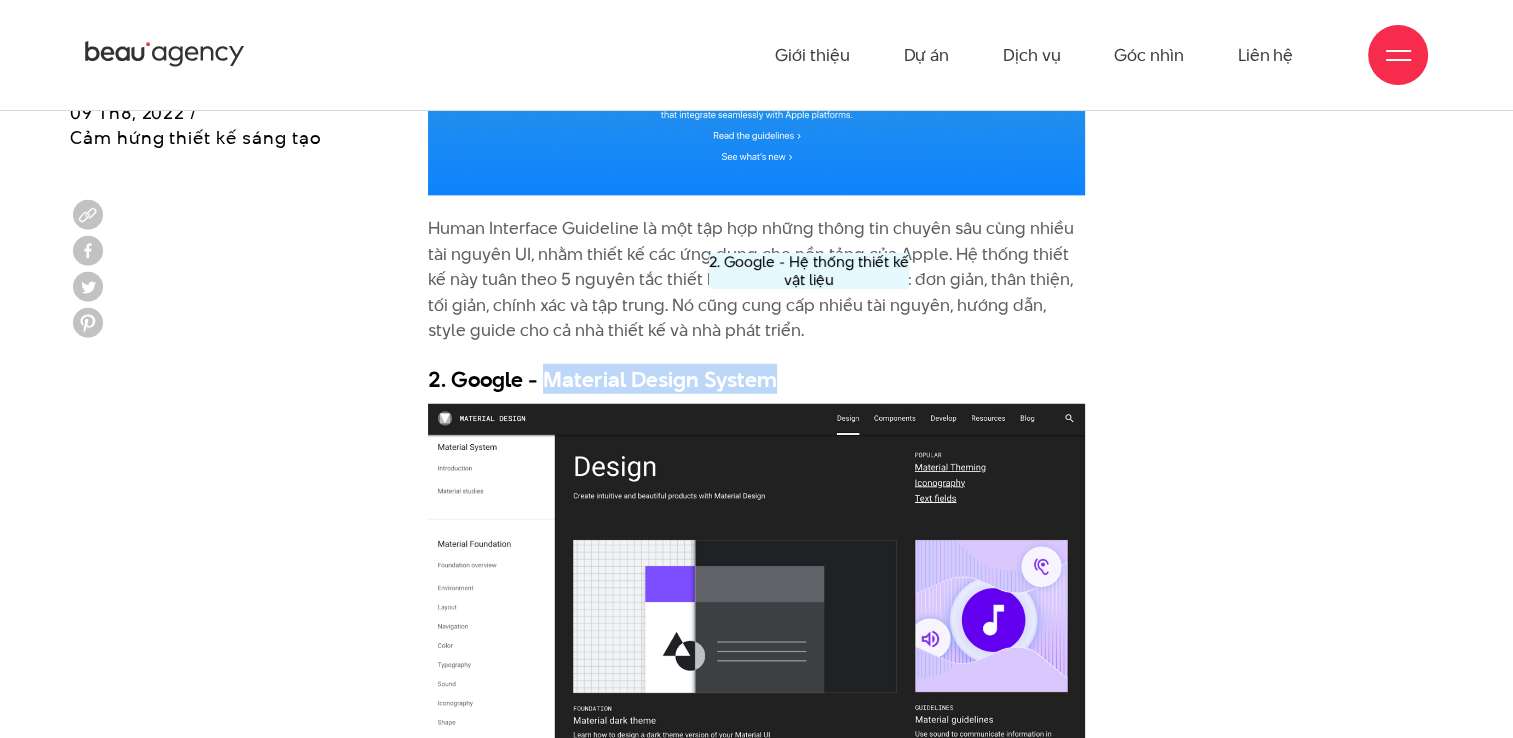 drag, startPoint x: 545, startPoint y: 342, endPoint x: 884, endPoint y: 331, distance: 339.1784 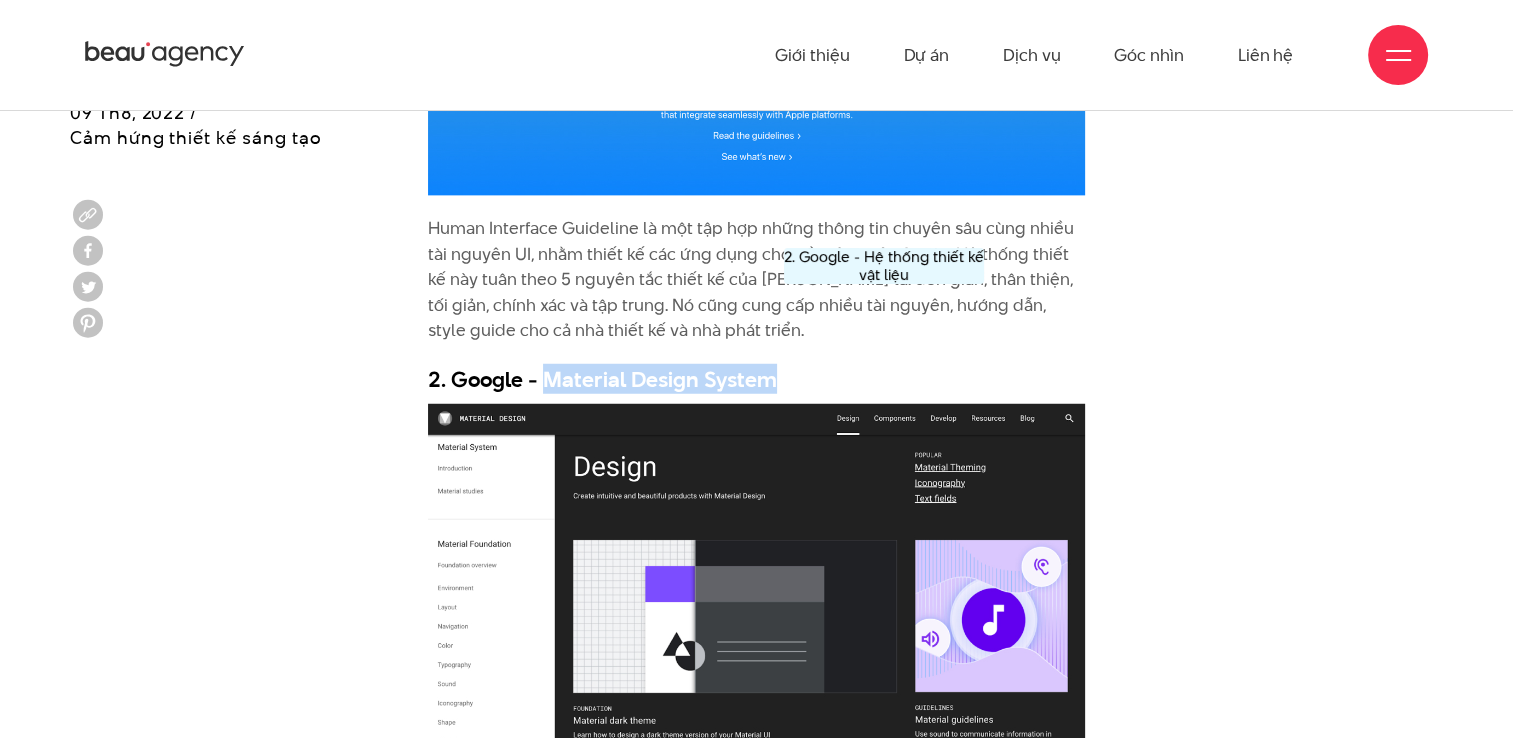 copy on "Material Design System" 